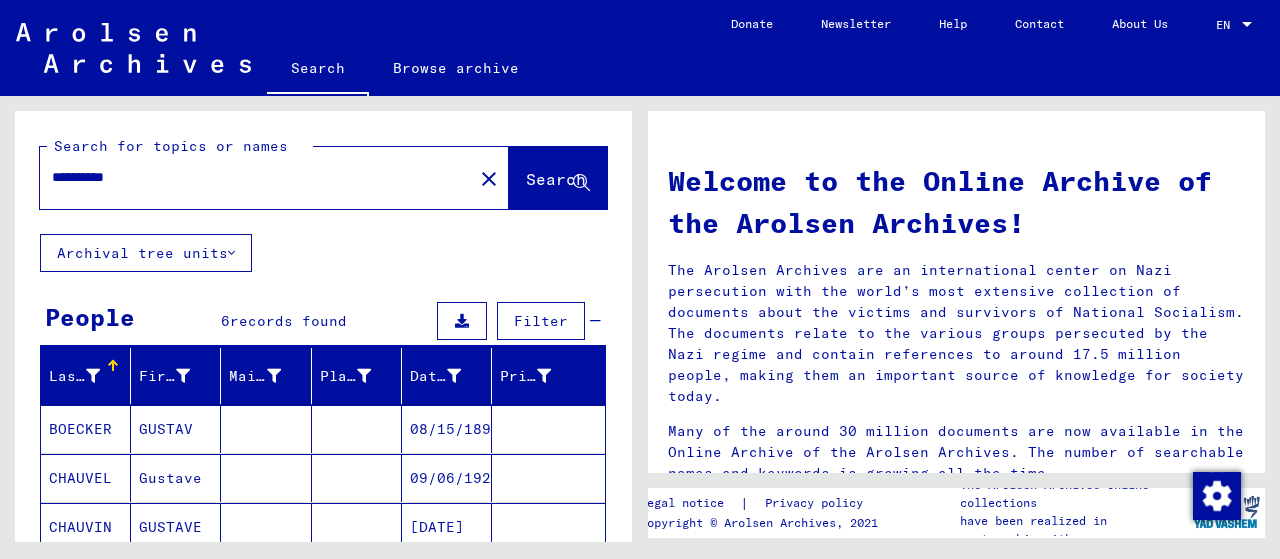 scroll, scrollTop: 0, scrollLeft: 0, axis: both 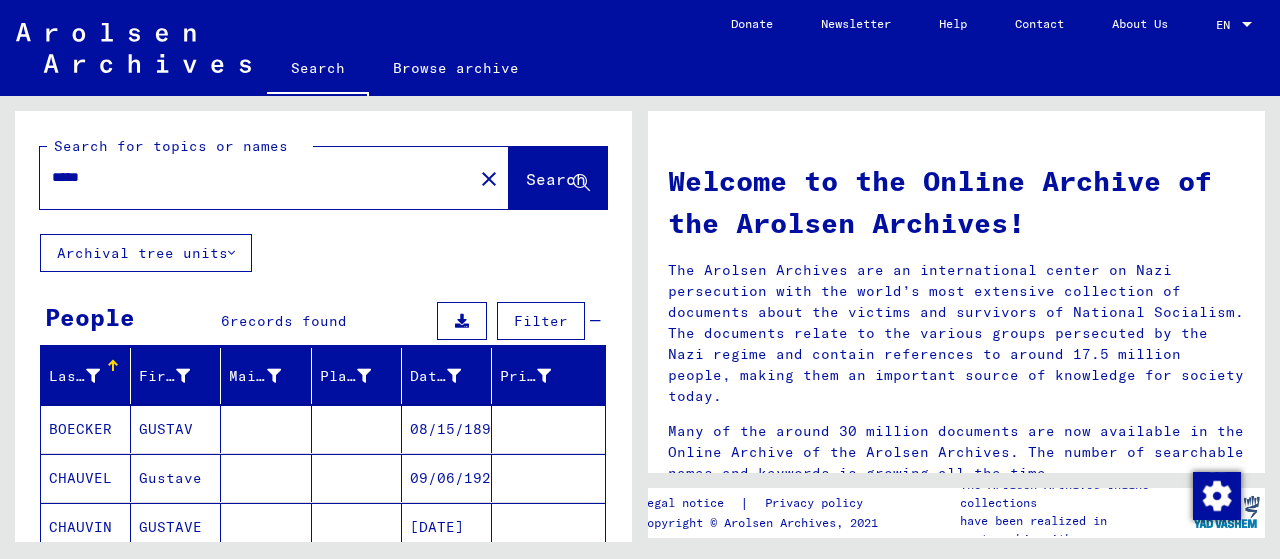 type on "*****" 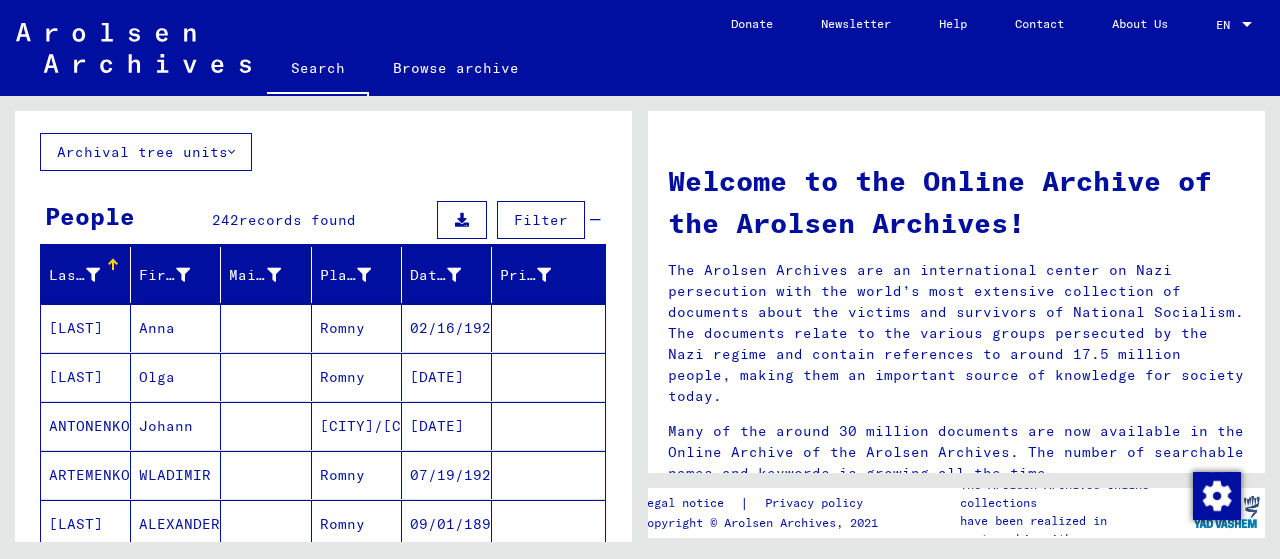 scroll, scrollTop: 103, scrollLeft: 0, axis: vertical 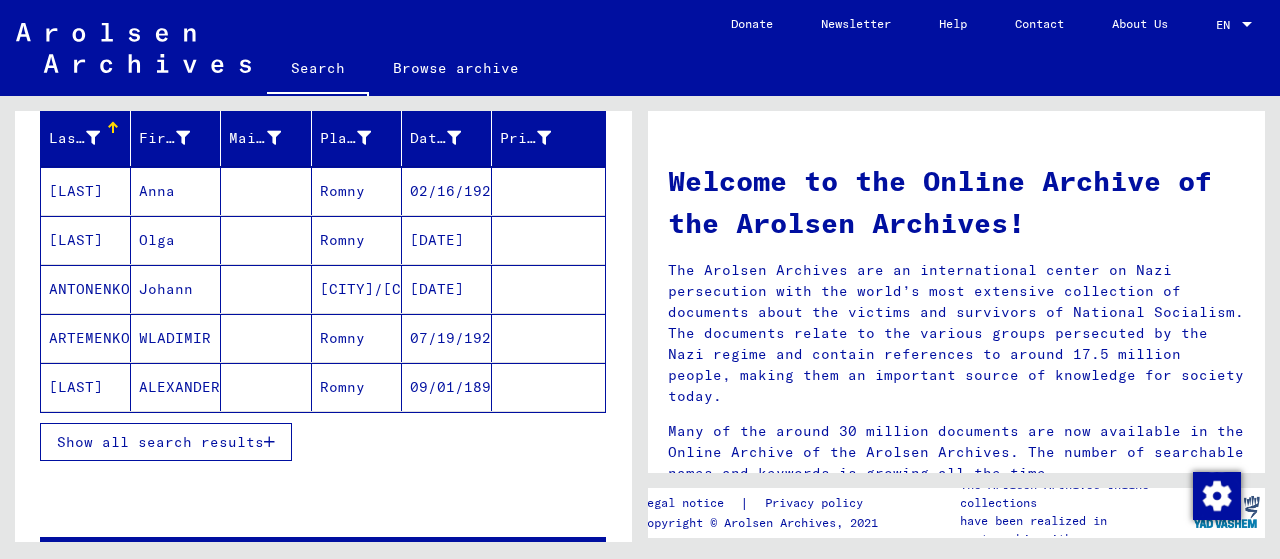 click on "Show all search results" at bounding box center [160, 442] 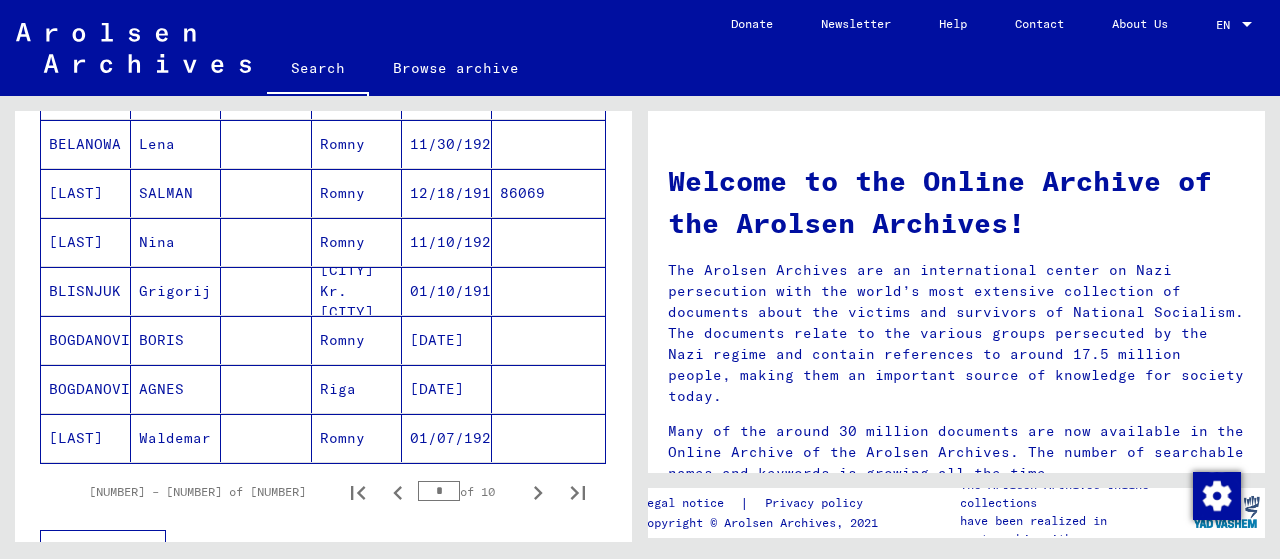 scroll, scrollTop: 1174, scrollLeft: 0, axis: vertical 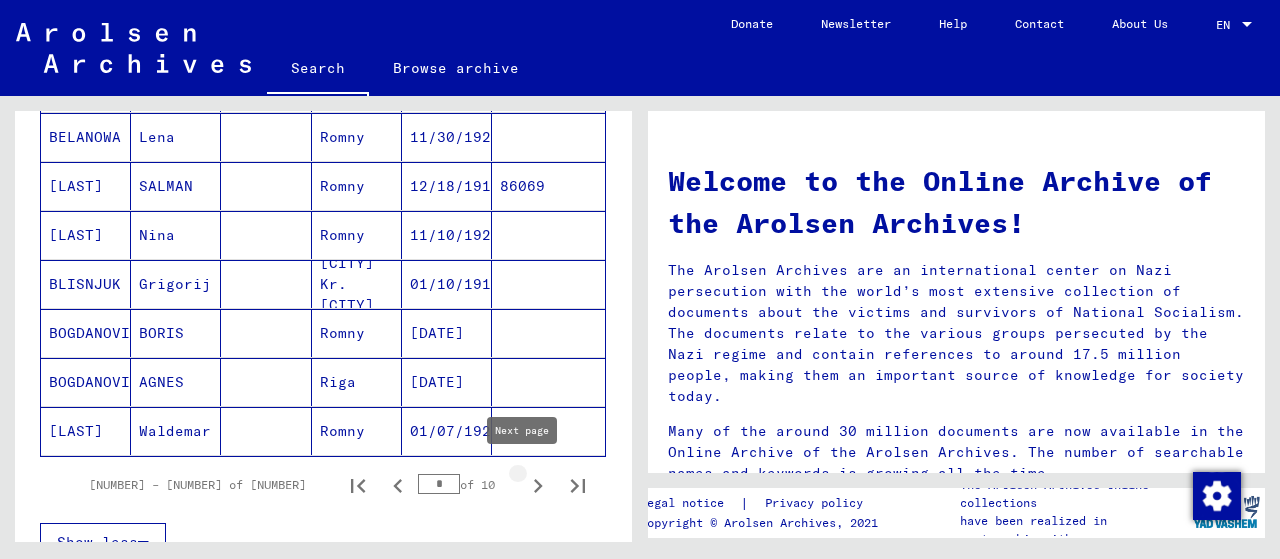 click 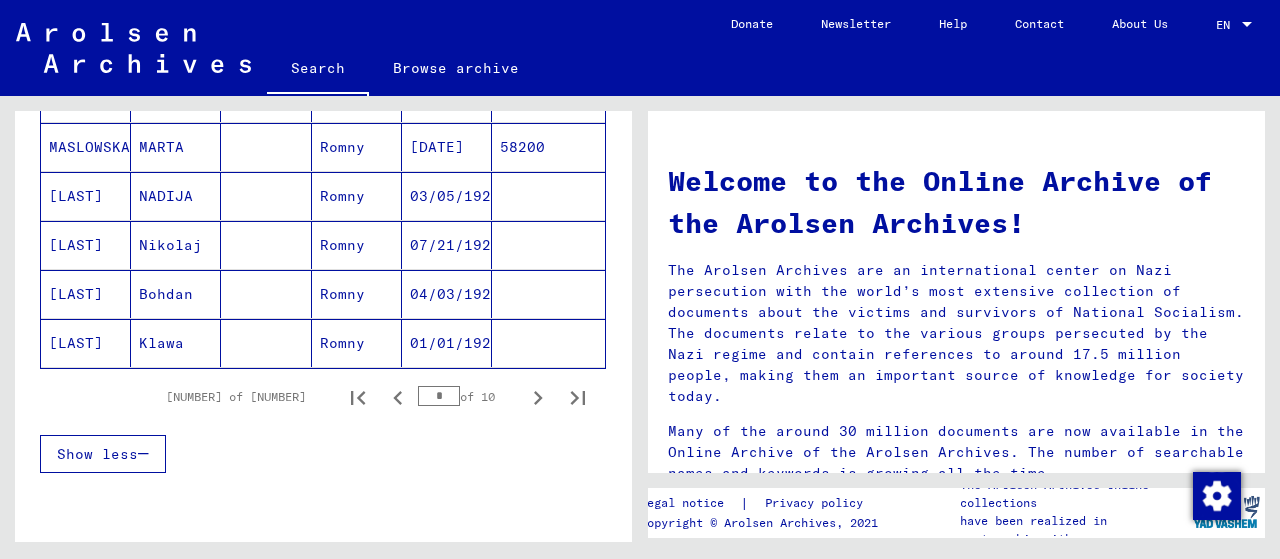 scroll, scrollTop: 1282, scrollLeft: 0, axis: vertical 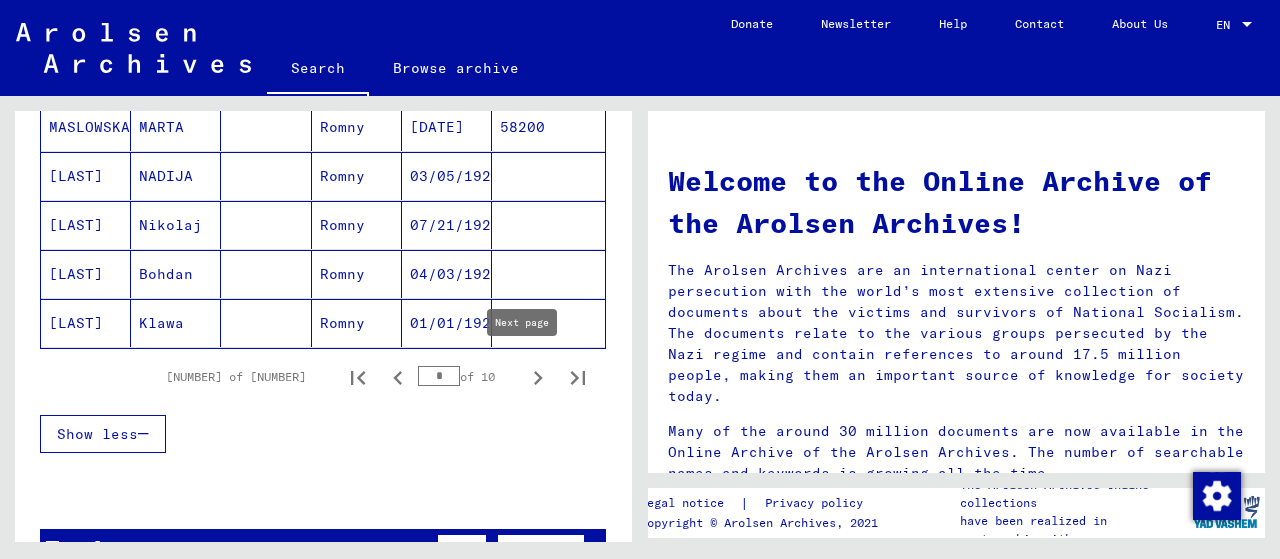 click 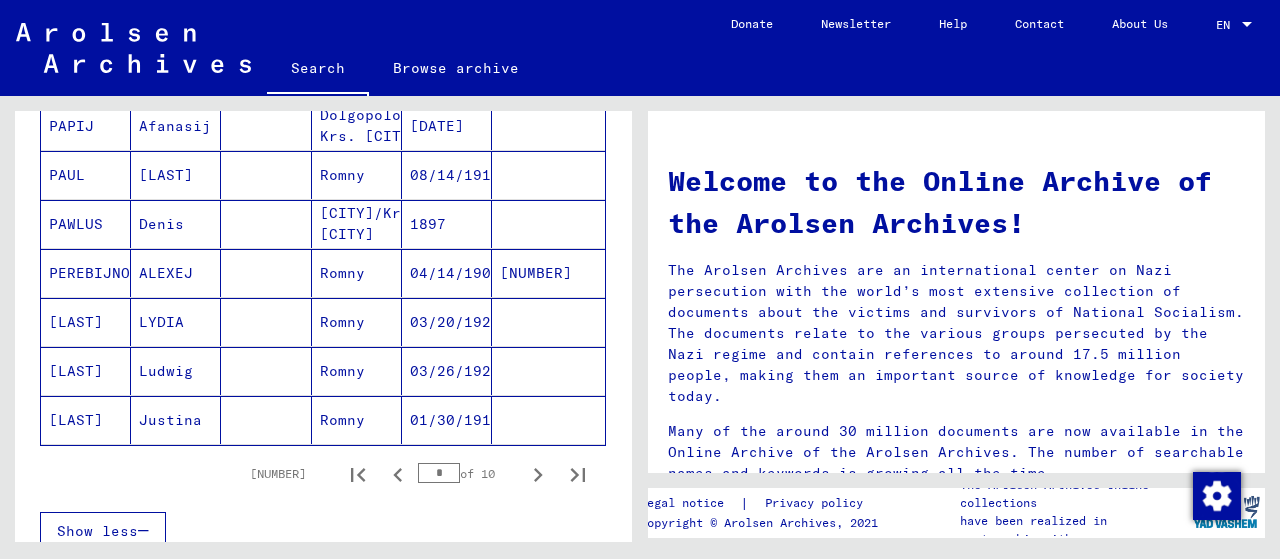 scroll, scrollTop: 1194, scrollLeft: 0, axis: vertical 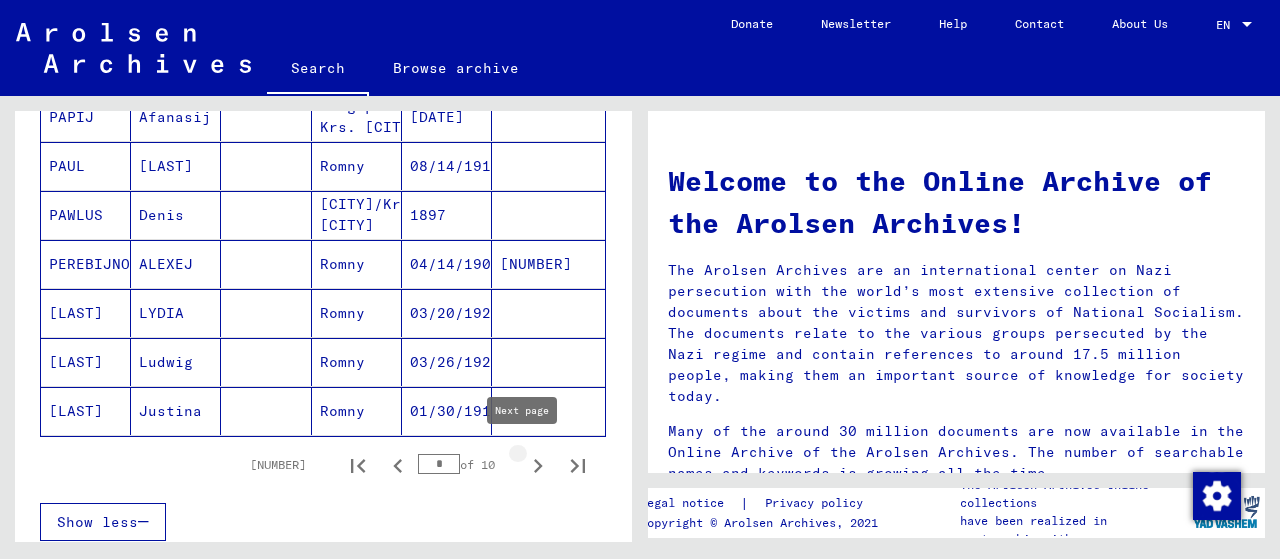 click 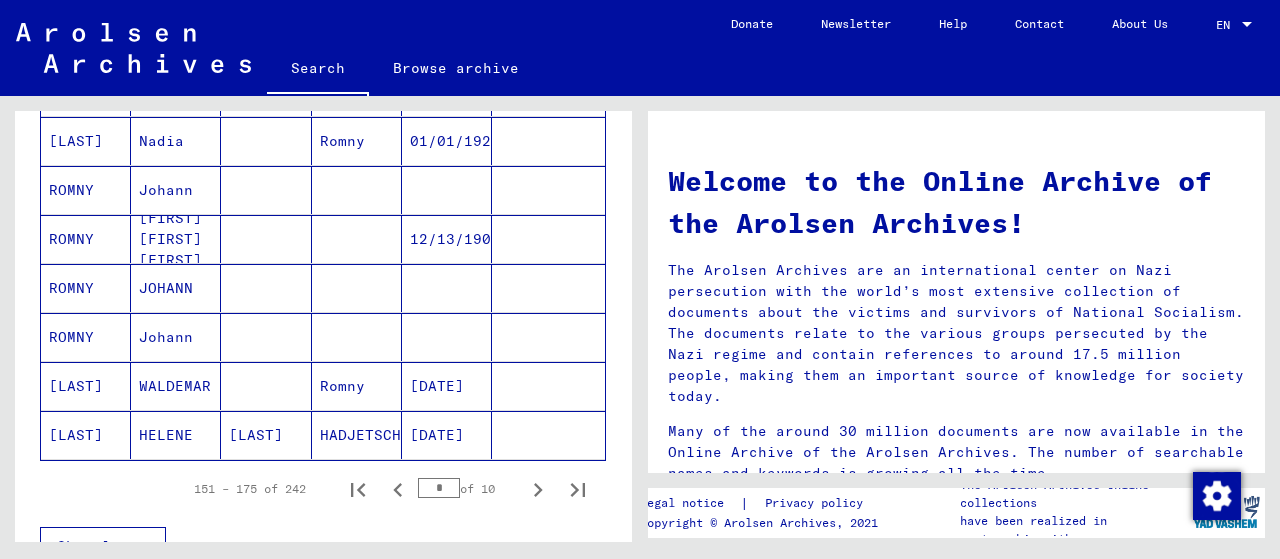 scroll, scrollTop: 1206, scrollLeft: 0, axis: vertical 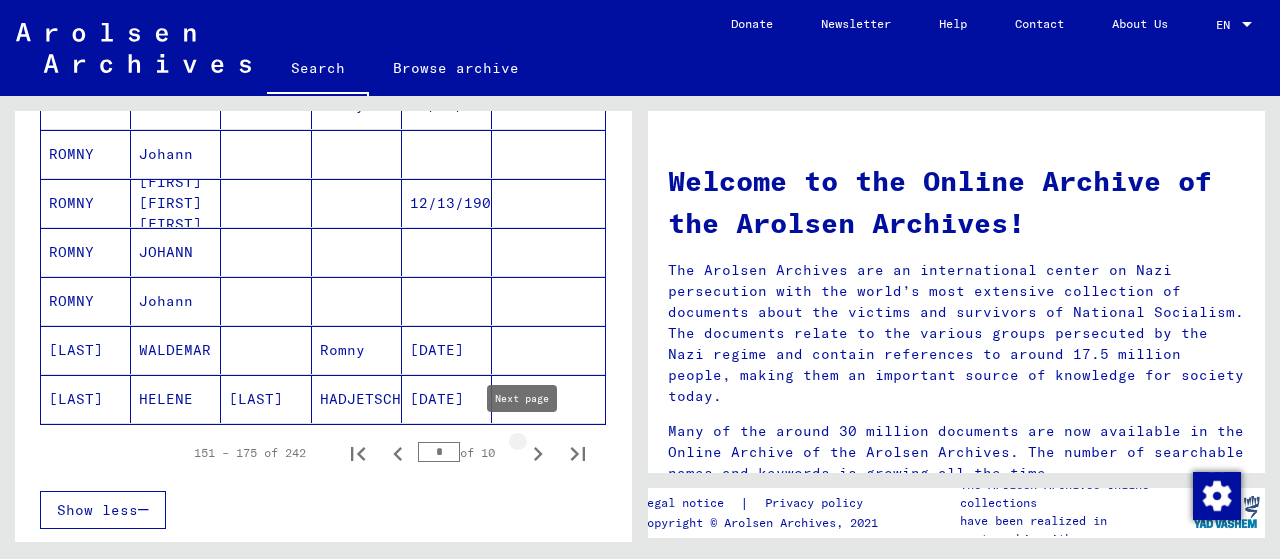 click 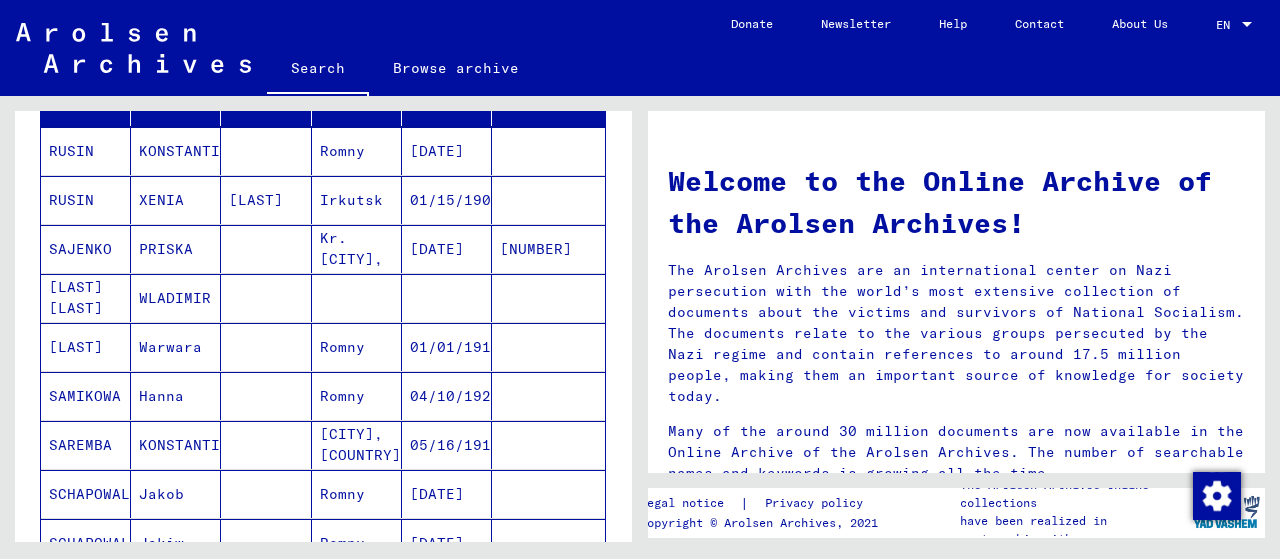 scroll, scrollTop: 271, scrollLeft: 0, axis: vertical 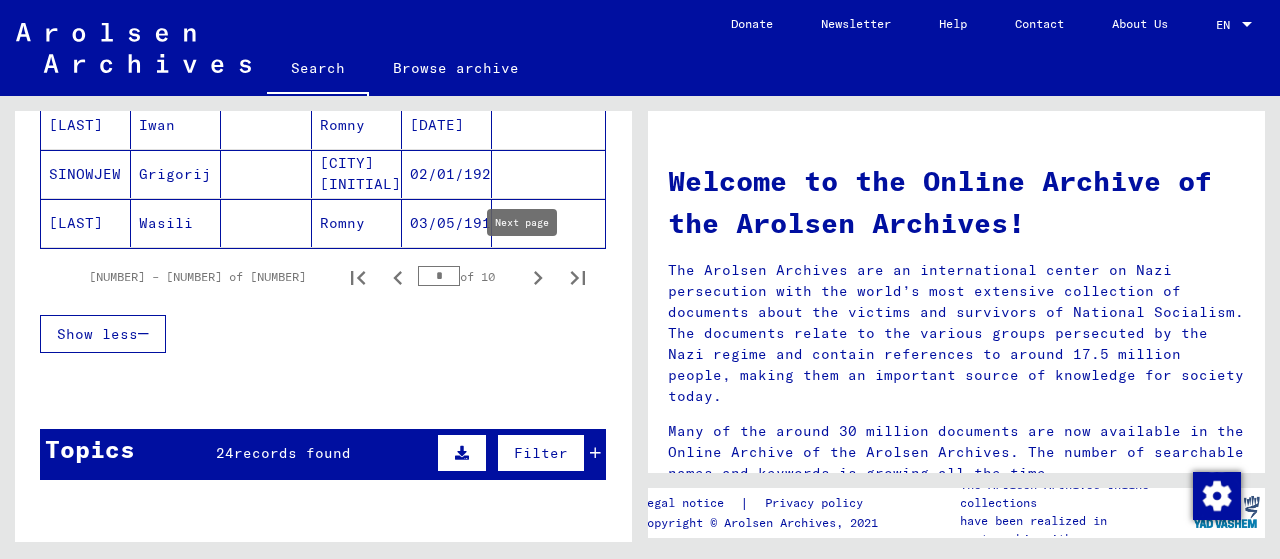 click 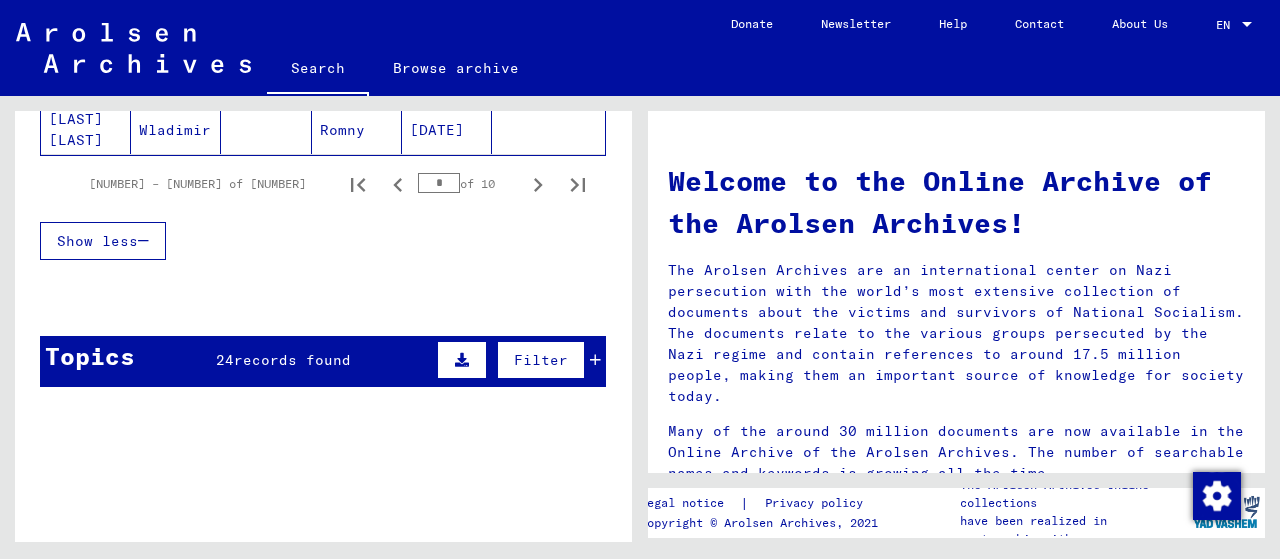 scroll, scrollTop: 1542, scrollLeft: 0, axis: vertical 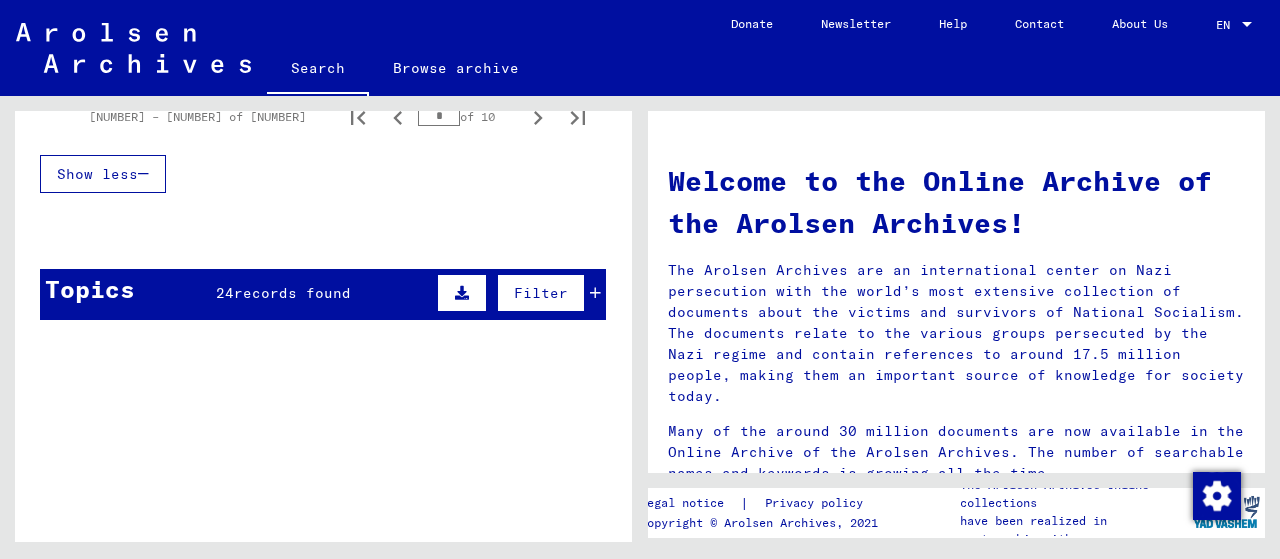 click on "records found" at bounding box center [292, 293] 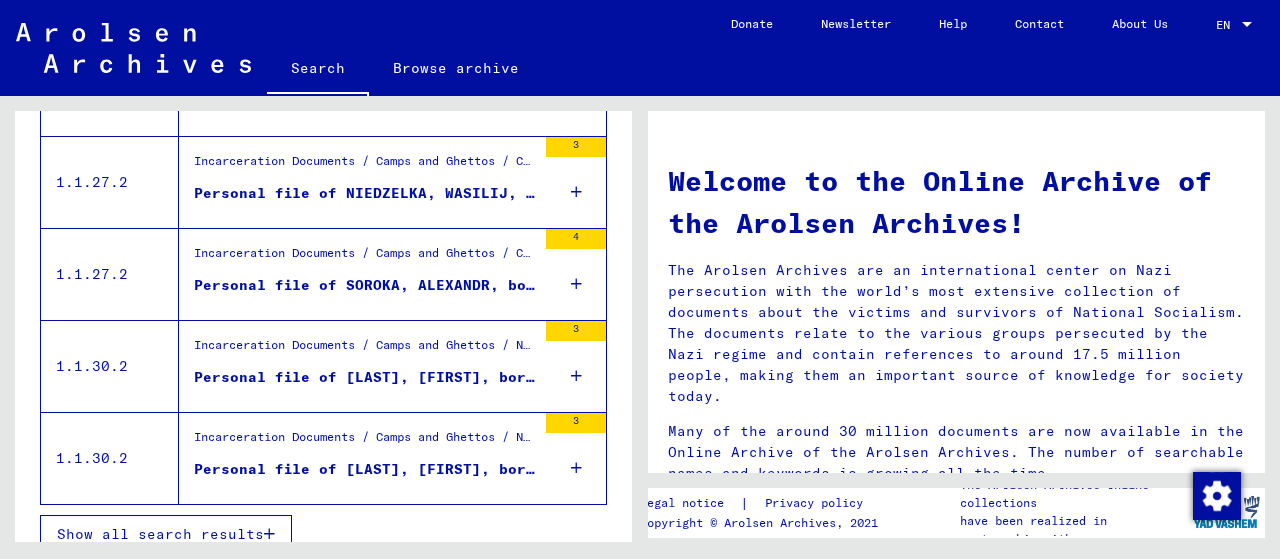 scroll, scrollTop: 1866, scrollLeft: 0, axis: vertical 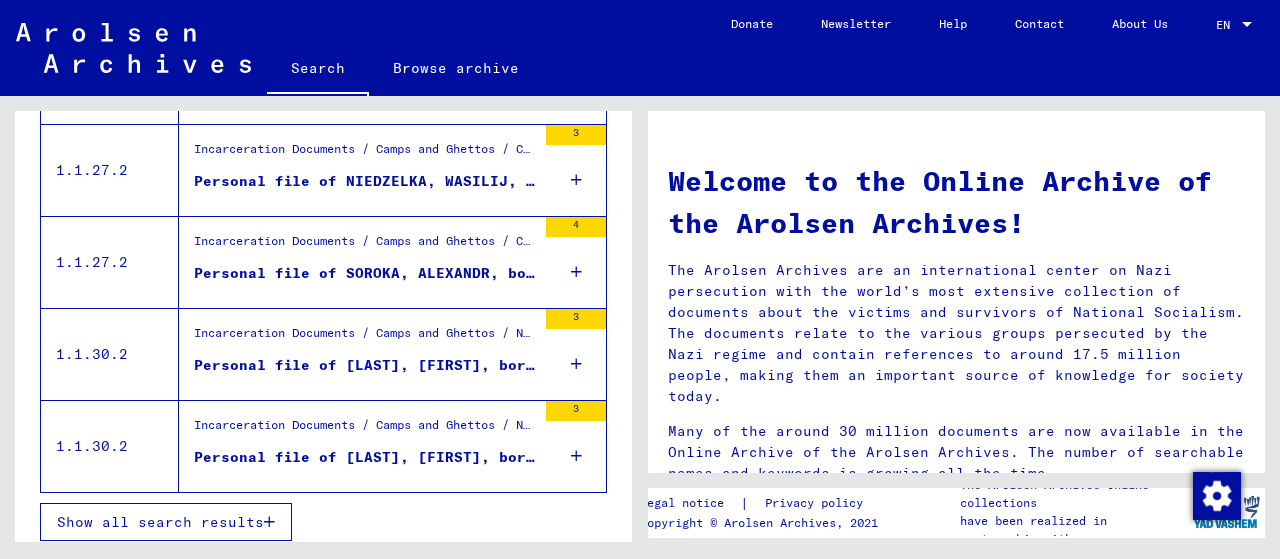 click on "Show all search results" at bounding box center [160, 522] 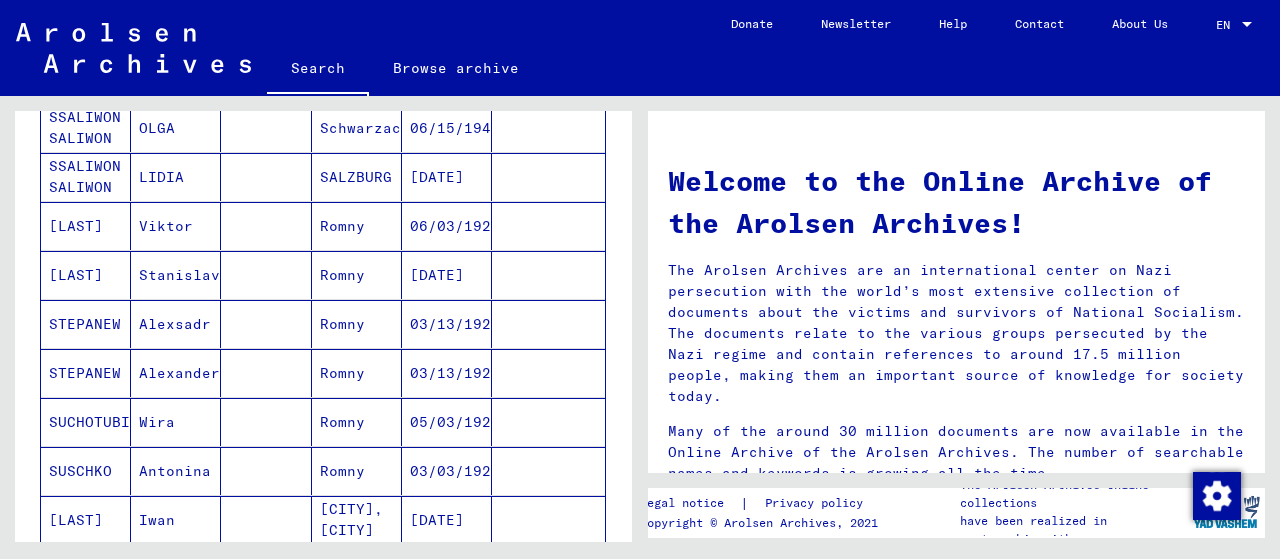 scroll, scrollTop: 474, scrollLeft: 0, axis: vertical 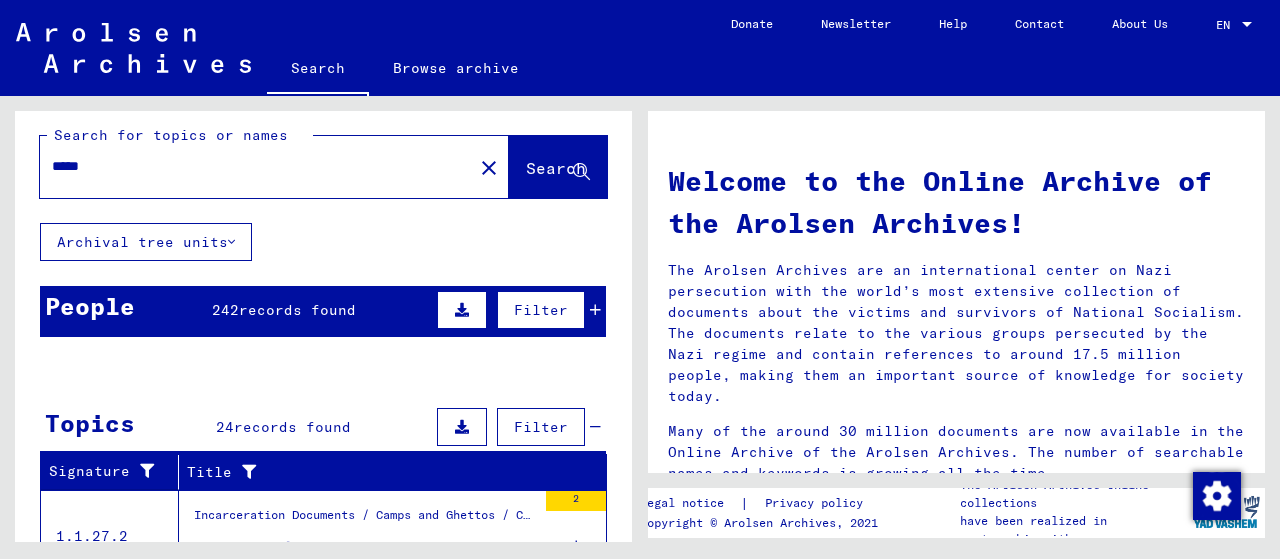 click on "242" at bounding box center [225, 310] 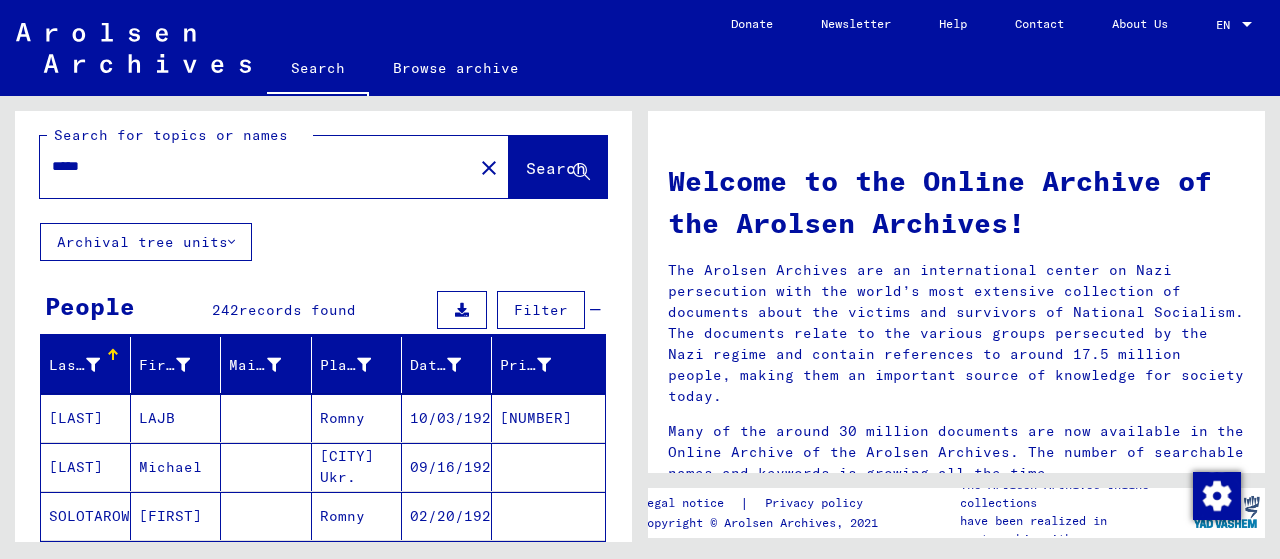 drag, startPoint x: 120, startPoint y: 168, endPoint x: 18, endPoint y: 171, distance: 102.044106 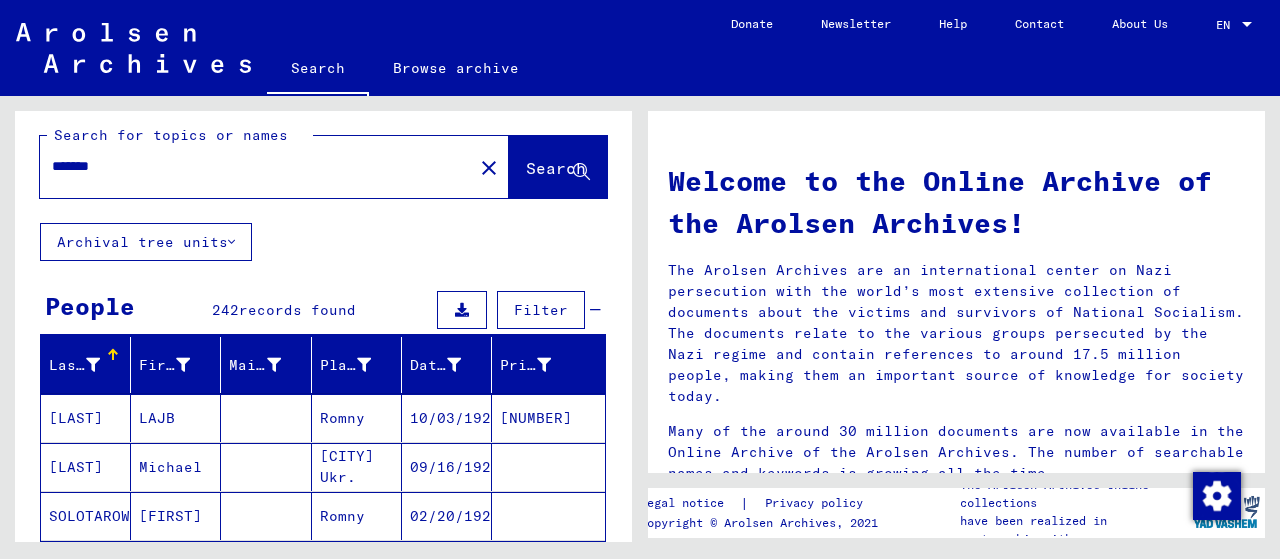 type on "*******" 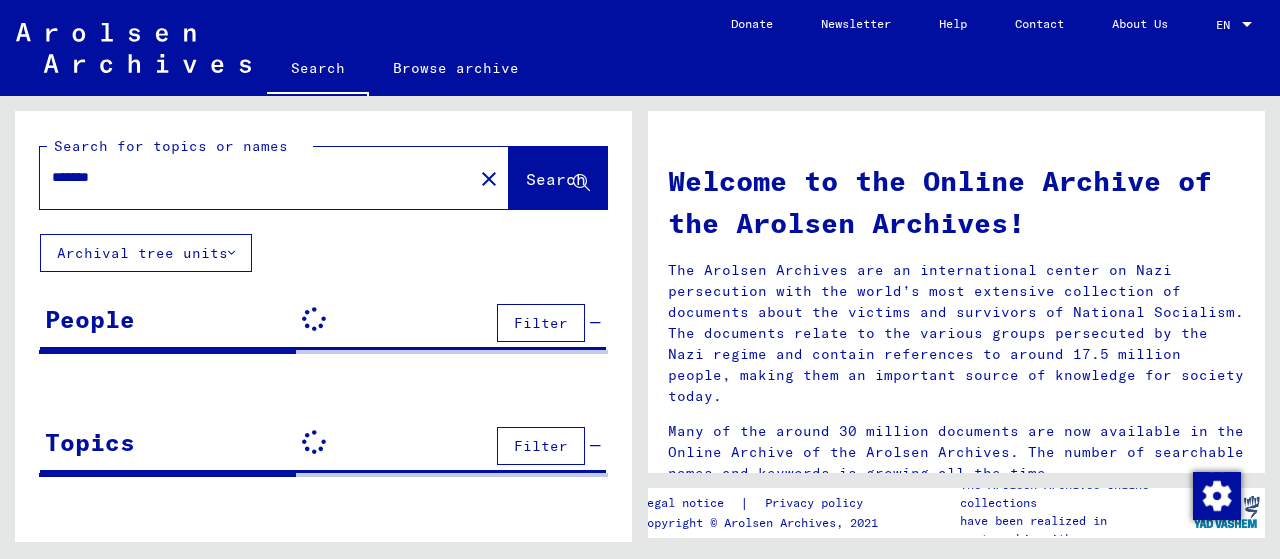 scroll, scrollTop: 0, scrollLeft: 0, axis: both 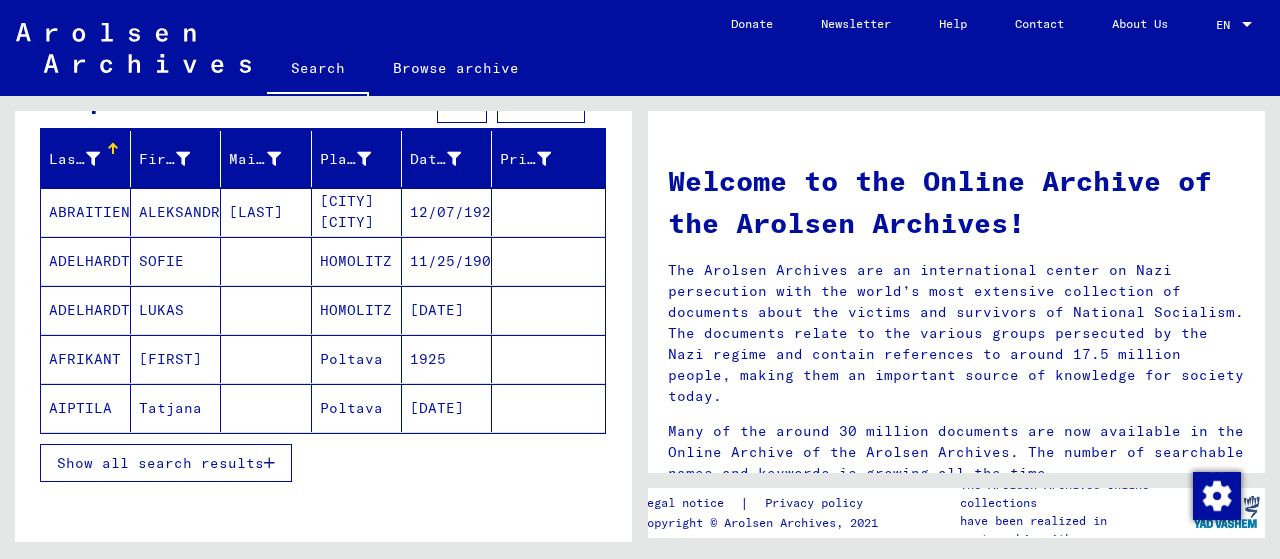 click on "Show all search results" at bounding box center (160, 463) 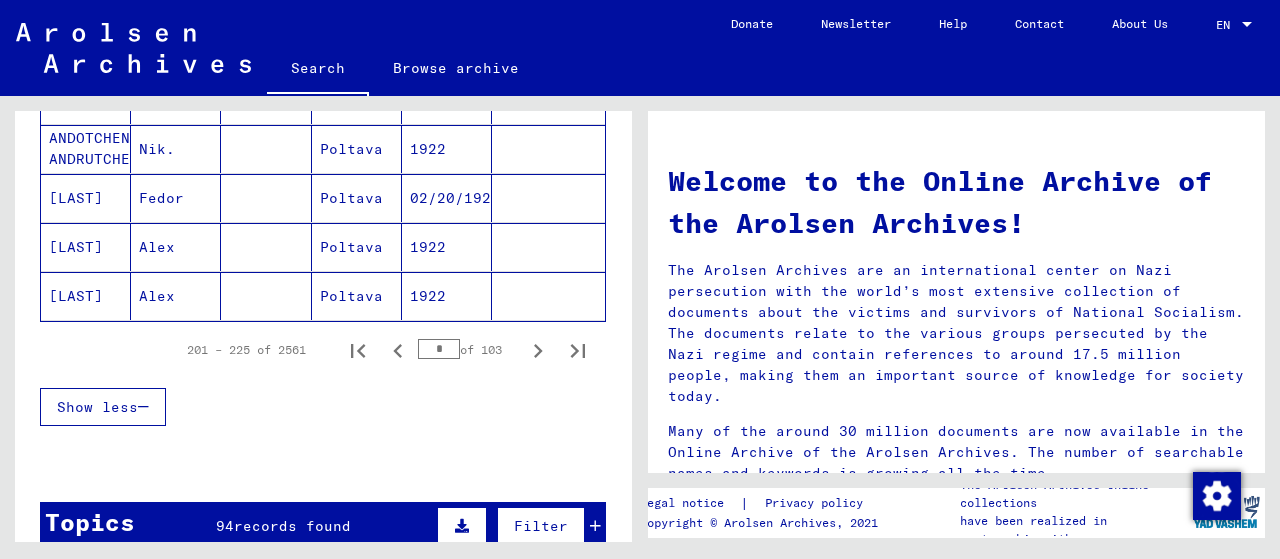 scroll, scrollTop: 1311, scrollLeft: 0, axis: vertical 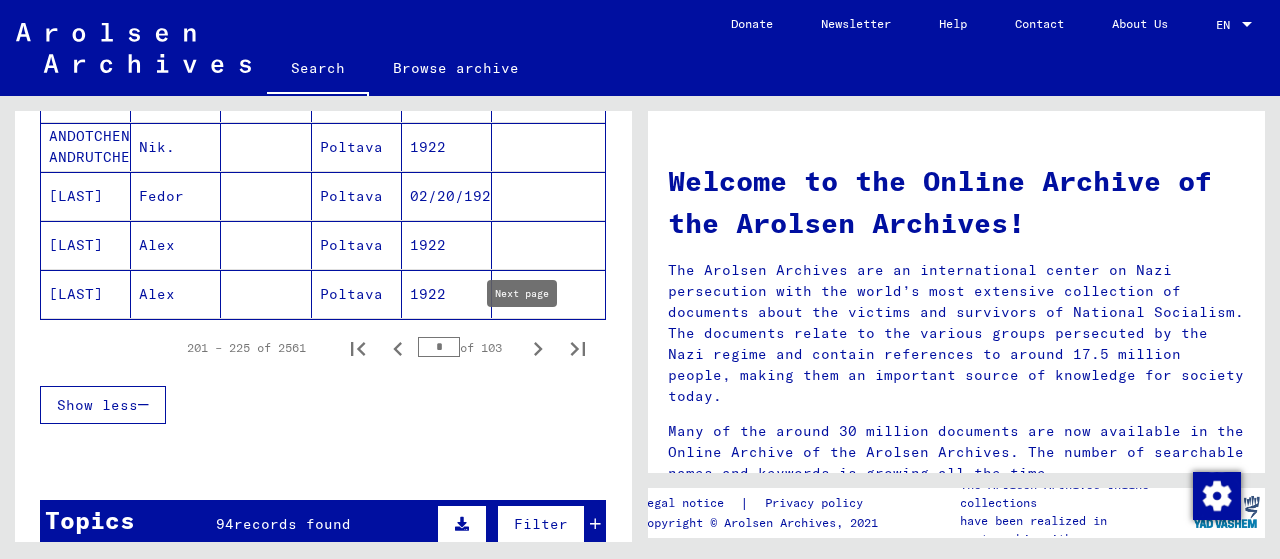 click 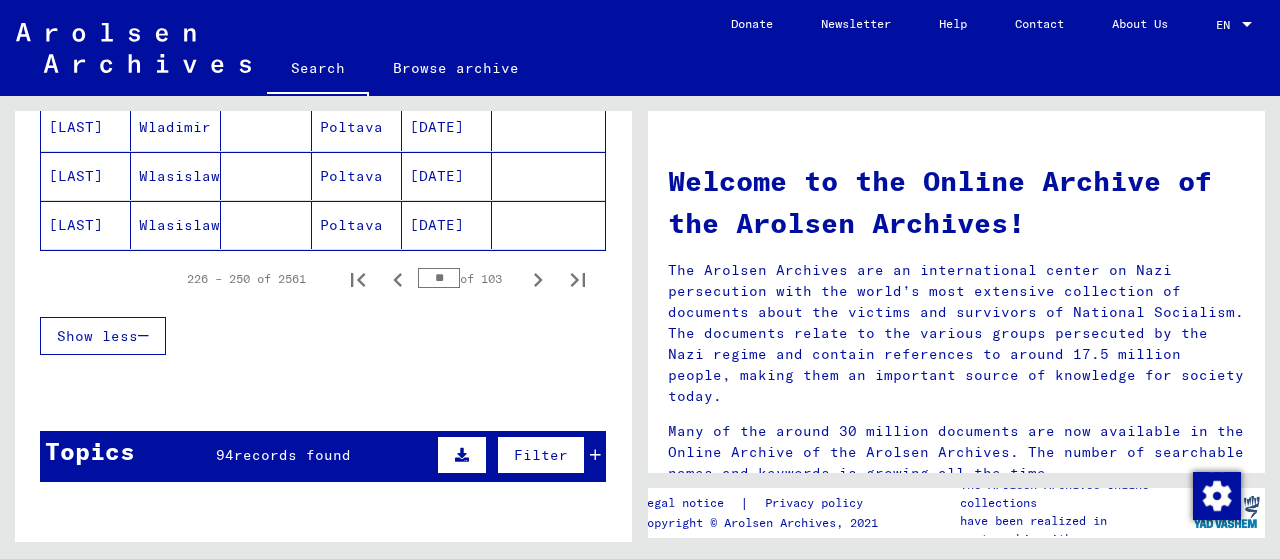 scroll, scrollTop: 1386, scrollLeft: 0, axis: vertical 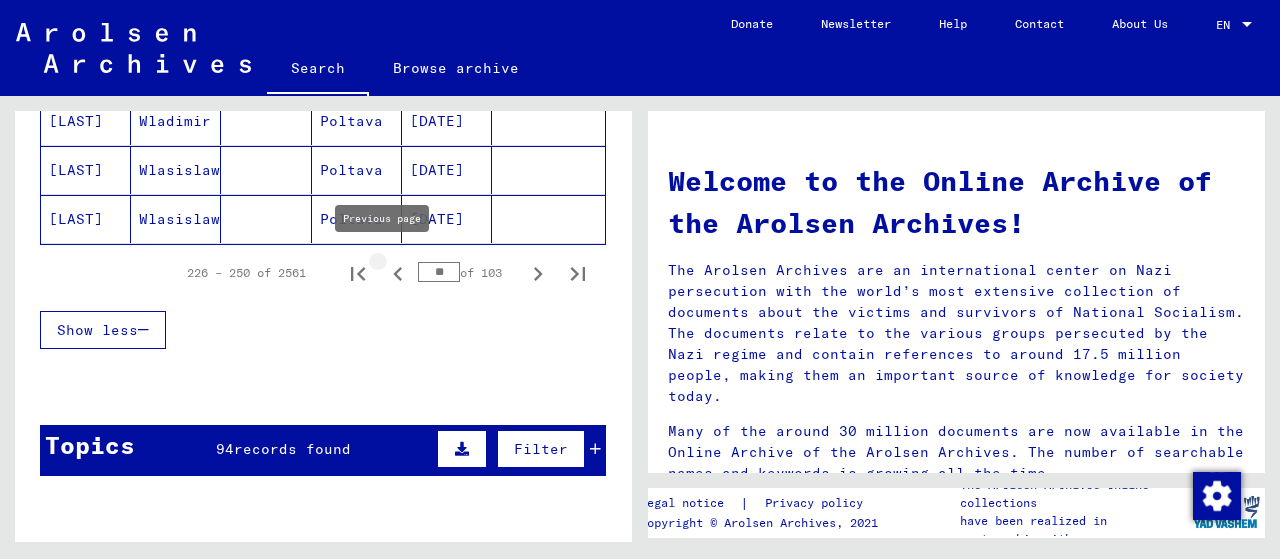 click 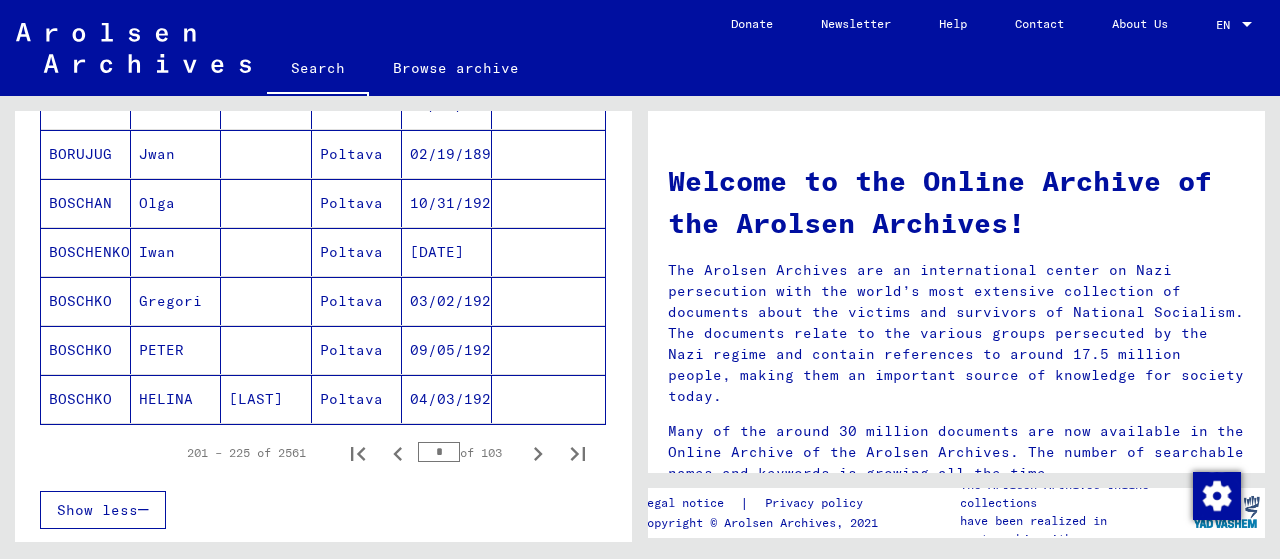scroll, scrollTop: 1201, scrollLeft: 0, axis: vertical 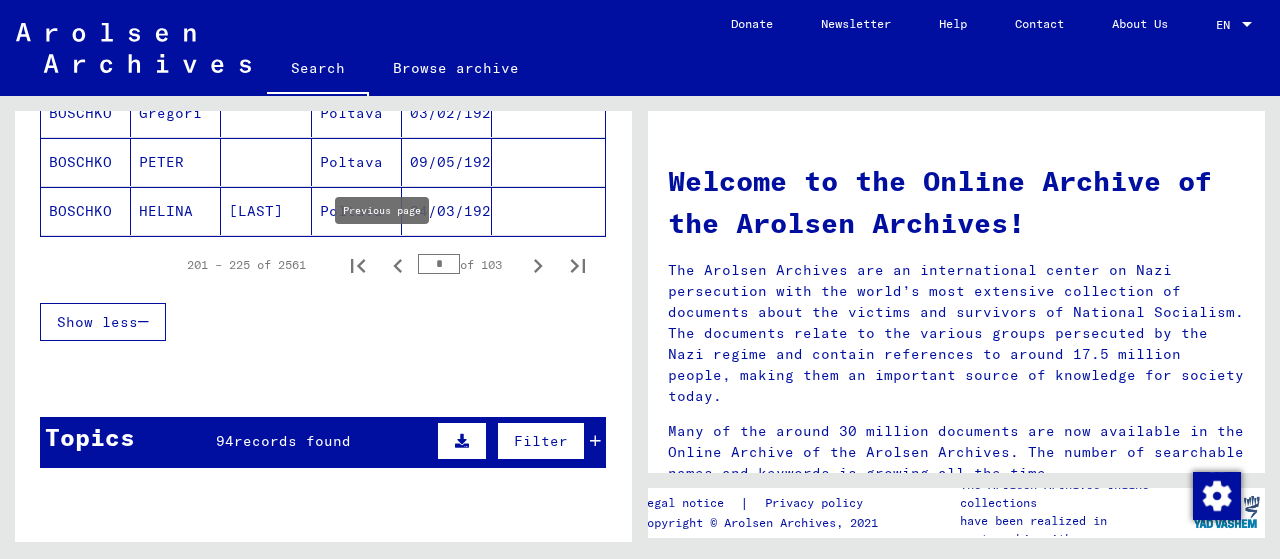 click 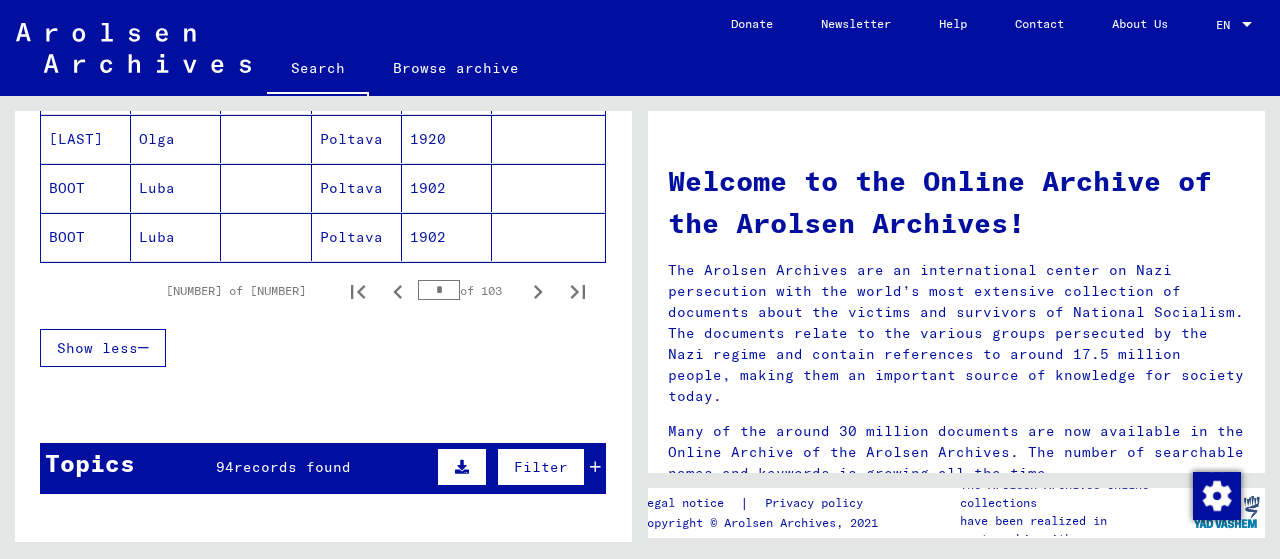 scroll, scrollTop: 1370, scrollLeft: 0, axis: vertical 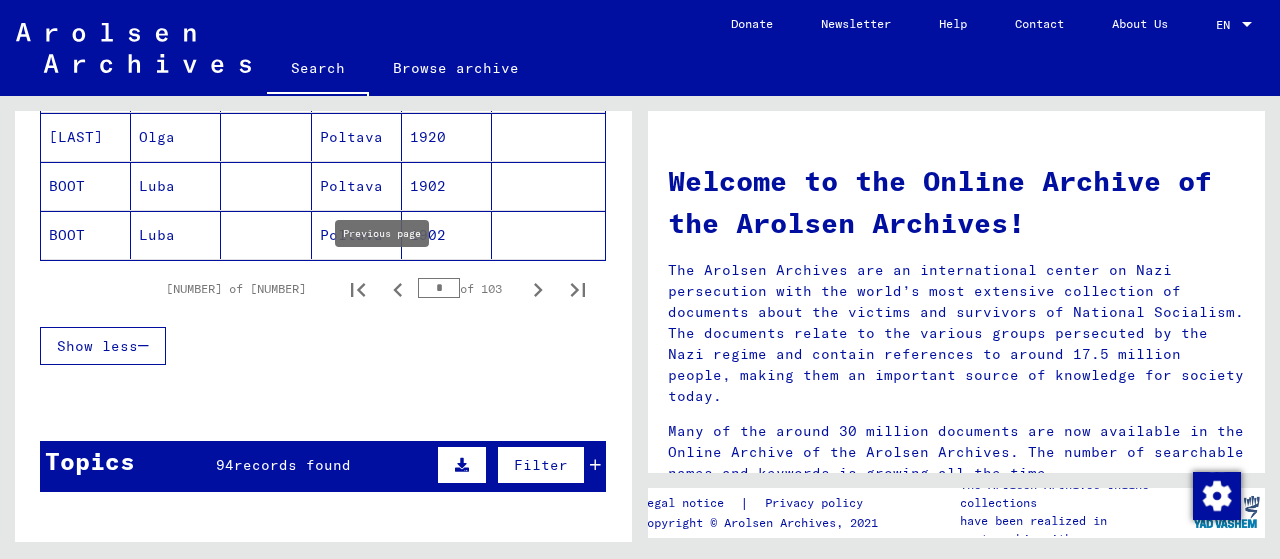 click 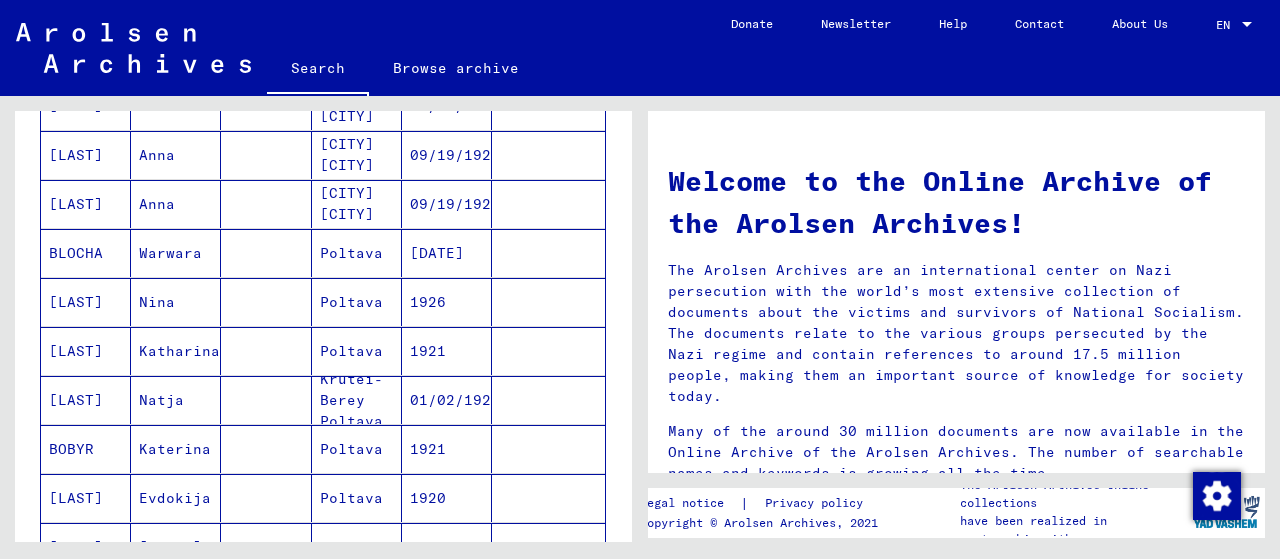 scroll, scrollTop: 612, scrollLeft: 0, axis: vertical 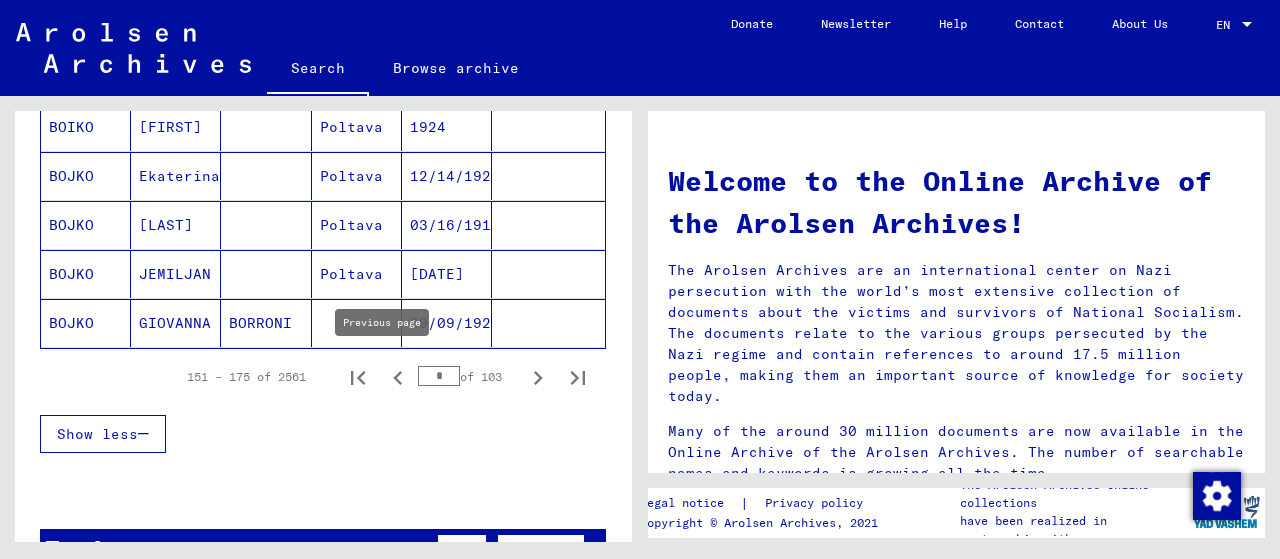 click 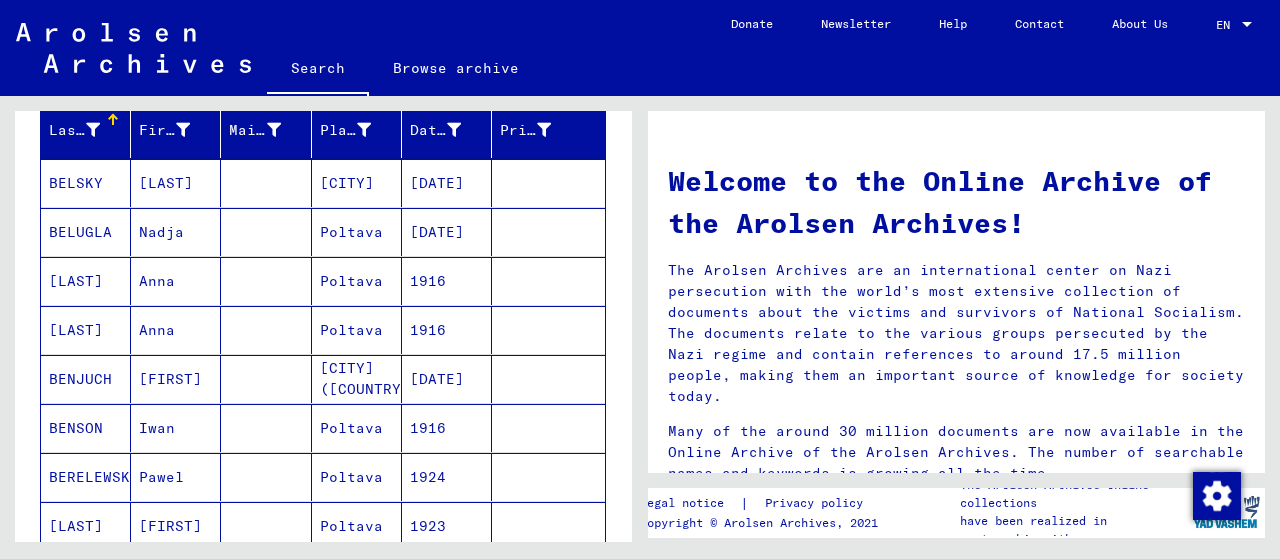 scroll, scrollTop: 240, scrollLeft: 0, axis: vertical 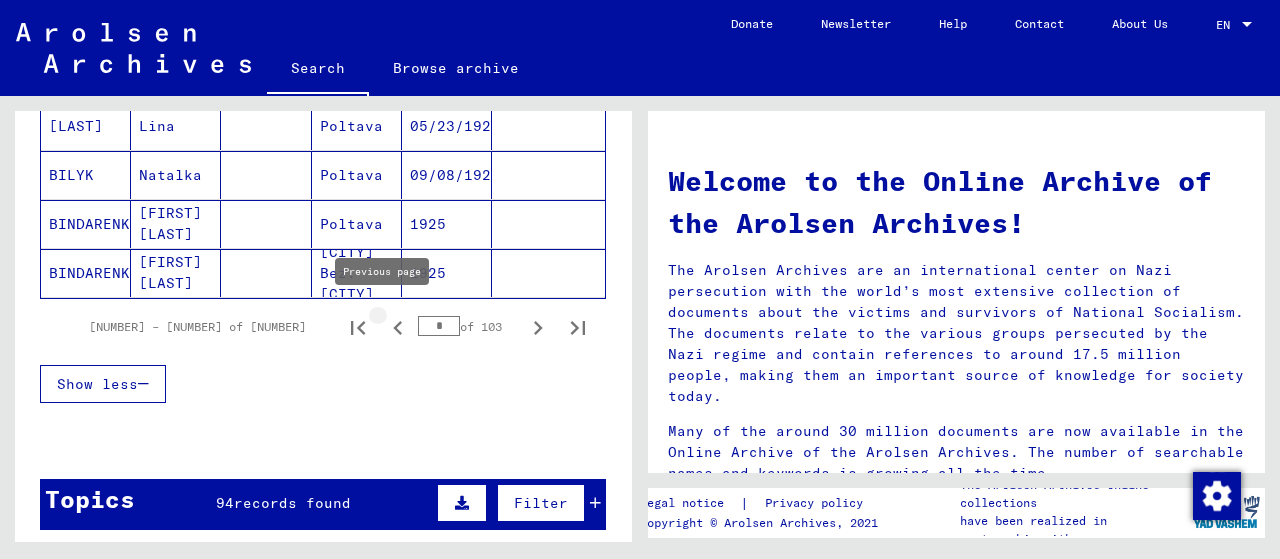 click 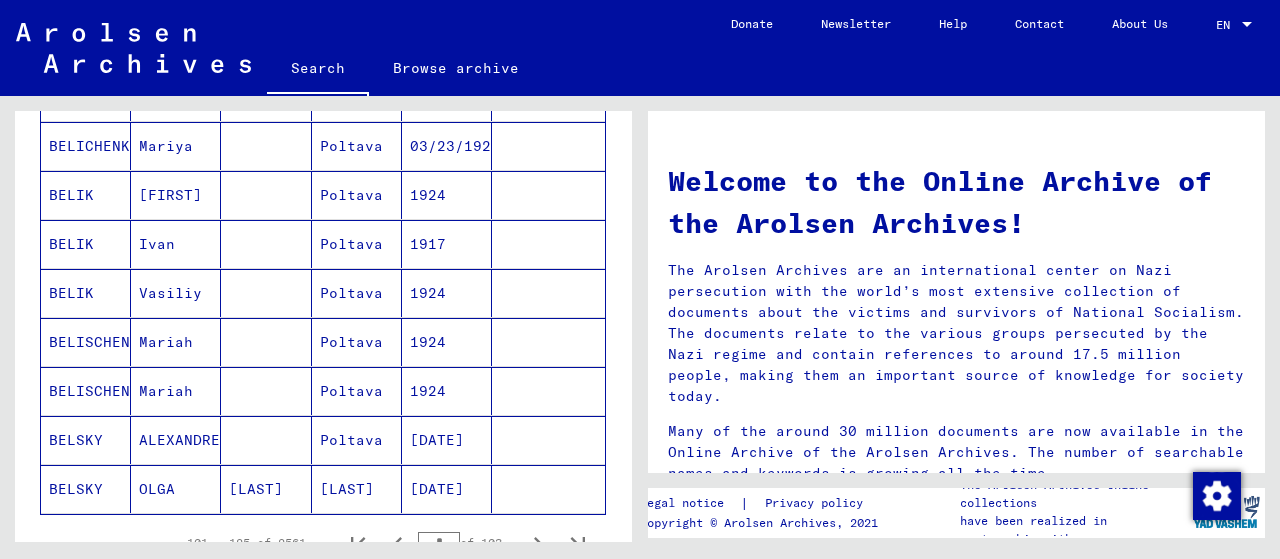 scroll, scrollTop: 1121, scrollLeft: 0, axis: vertical 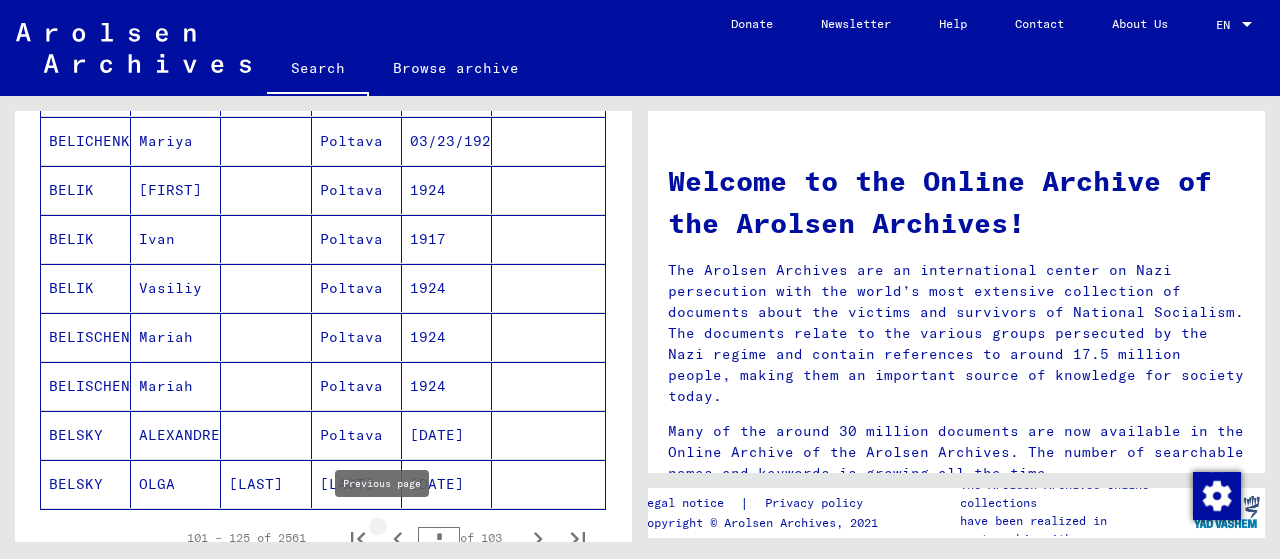 click 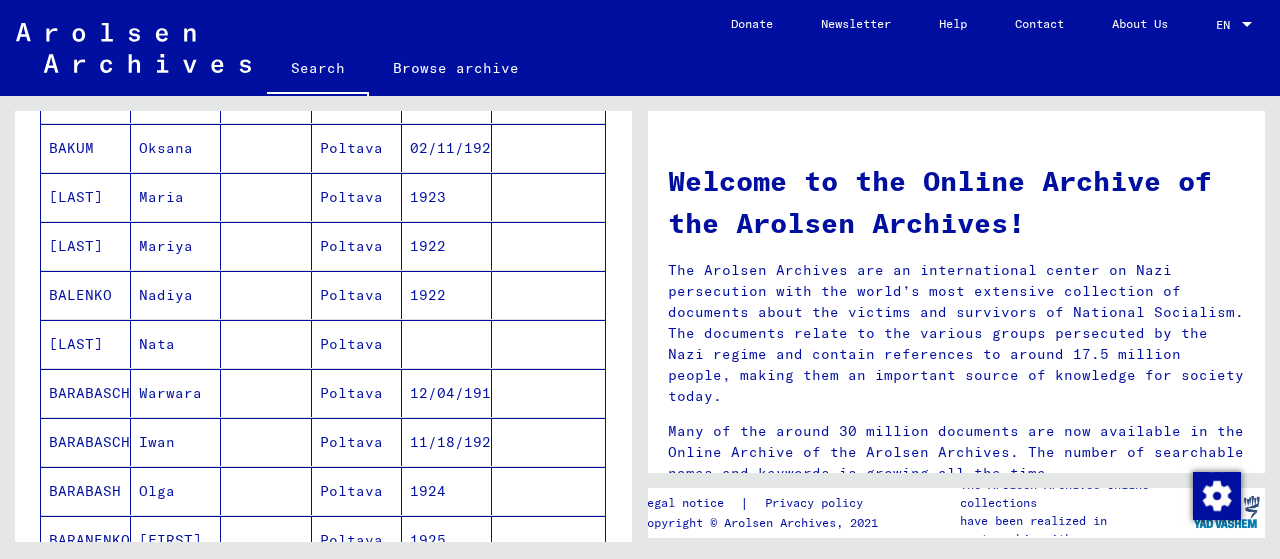 scroll, scrollTop: 822, scrollLeft: 0, axis: vertical 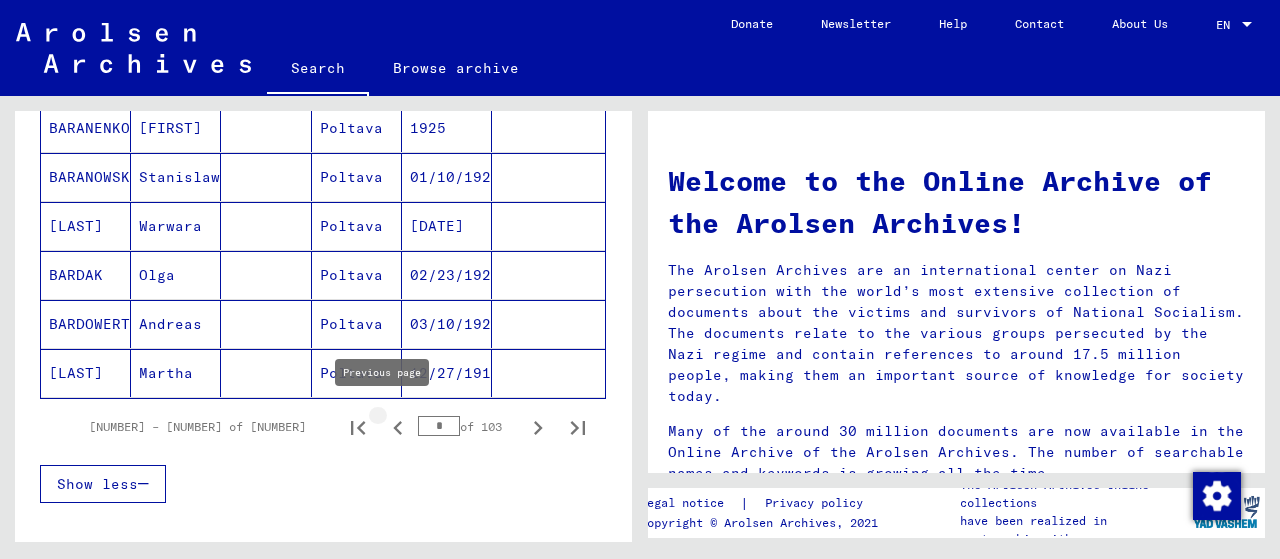click 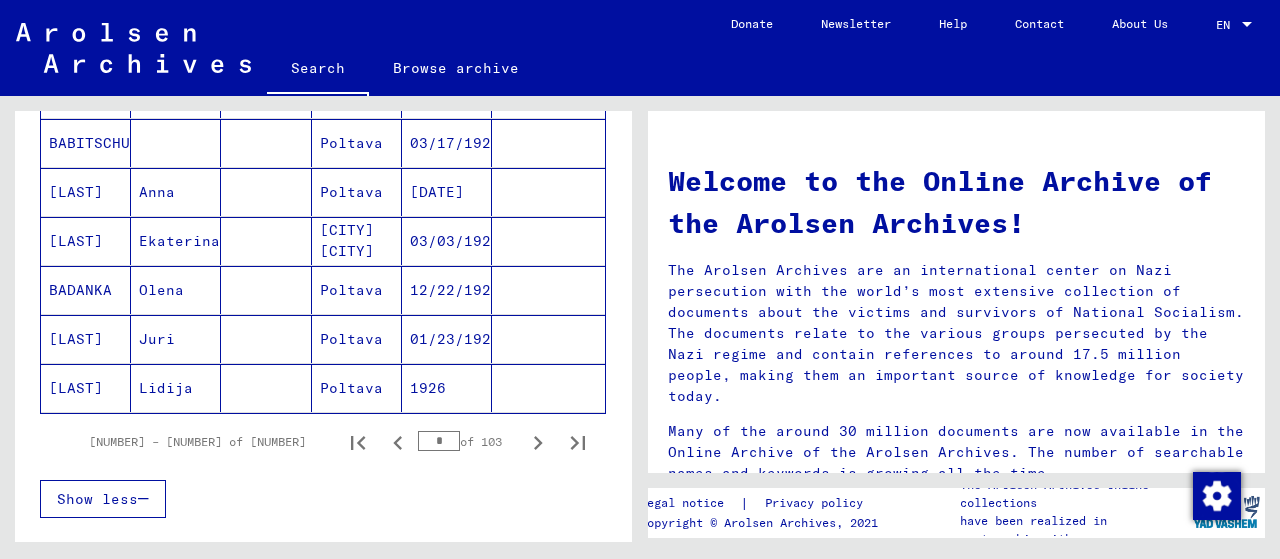 scroll, scrollTop: 1210, scrollLeft: 0, axis: vertical 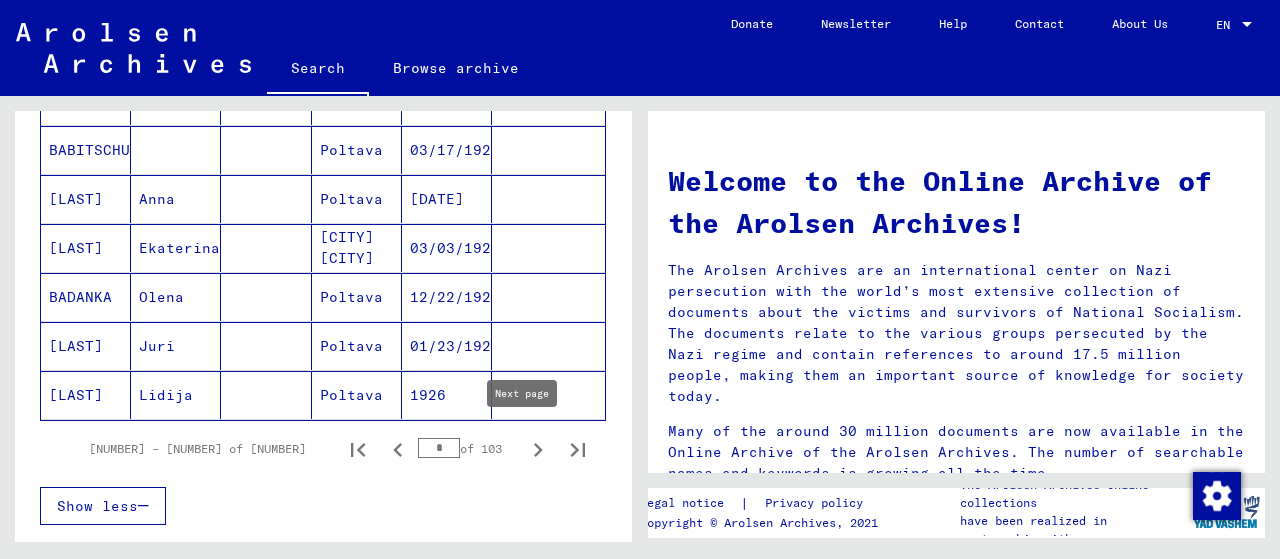 click 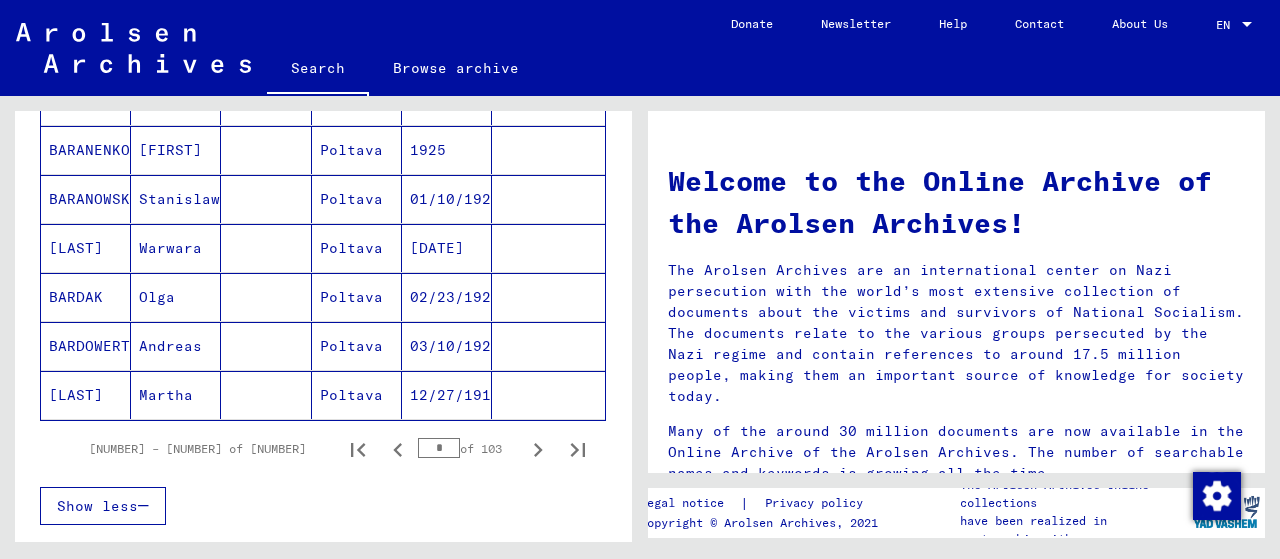 click 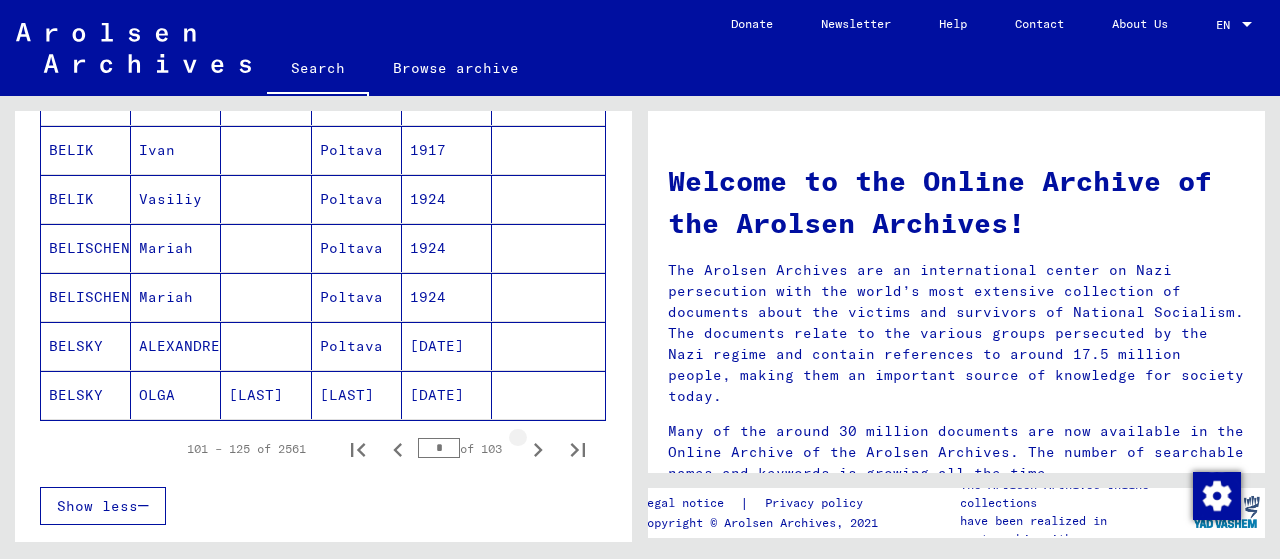 click 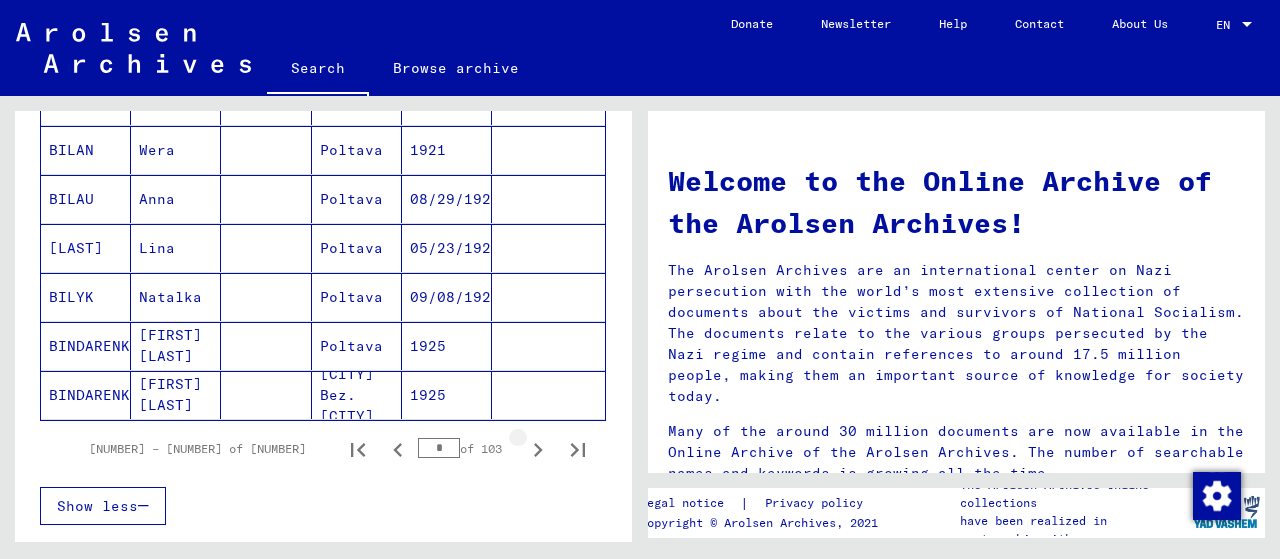 click 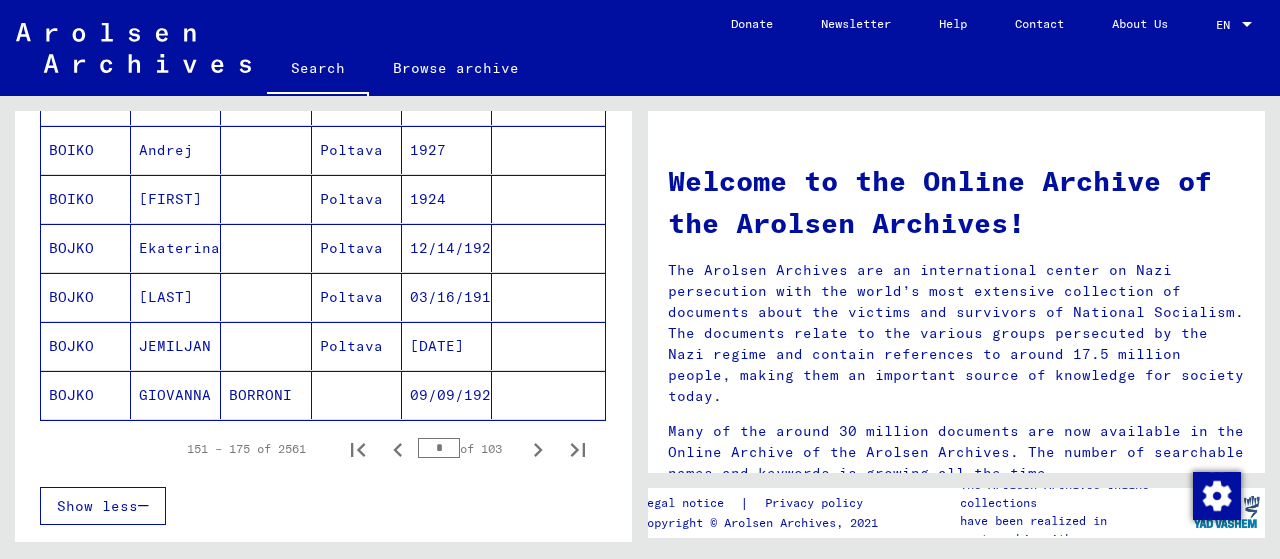click 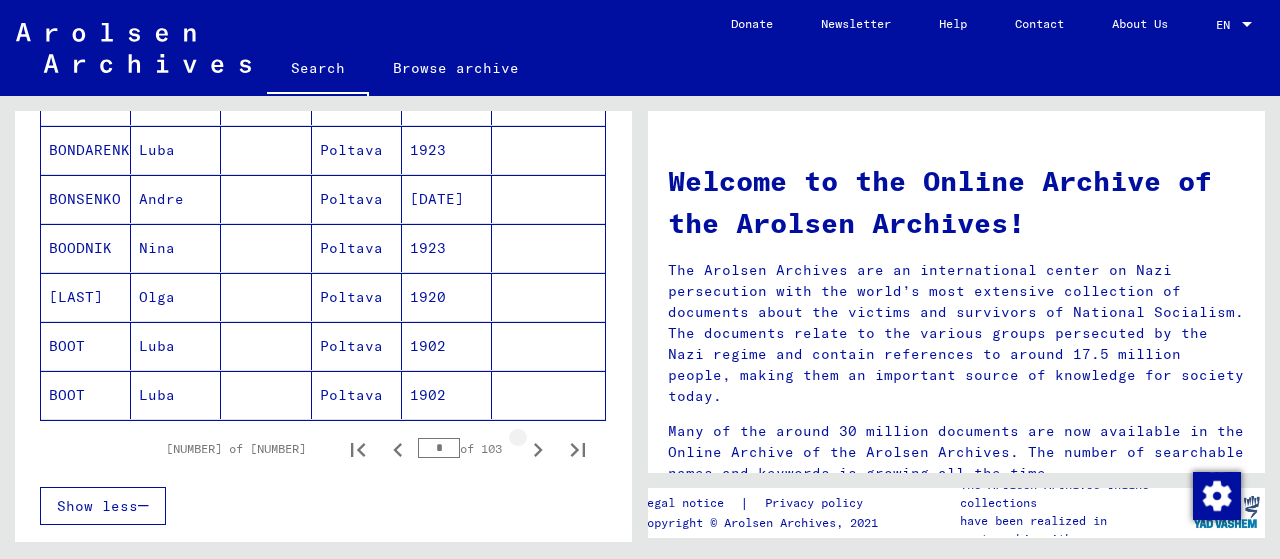 click 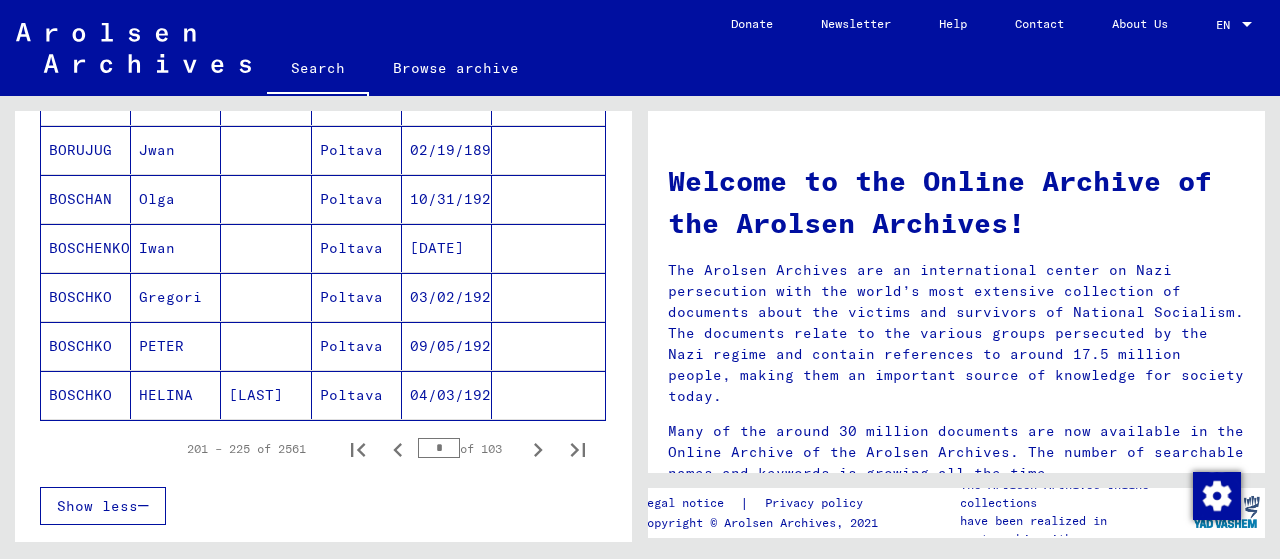 click 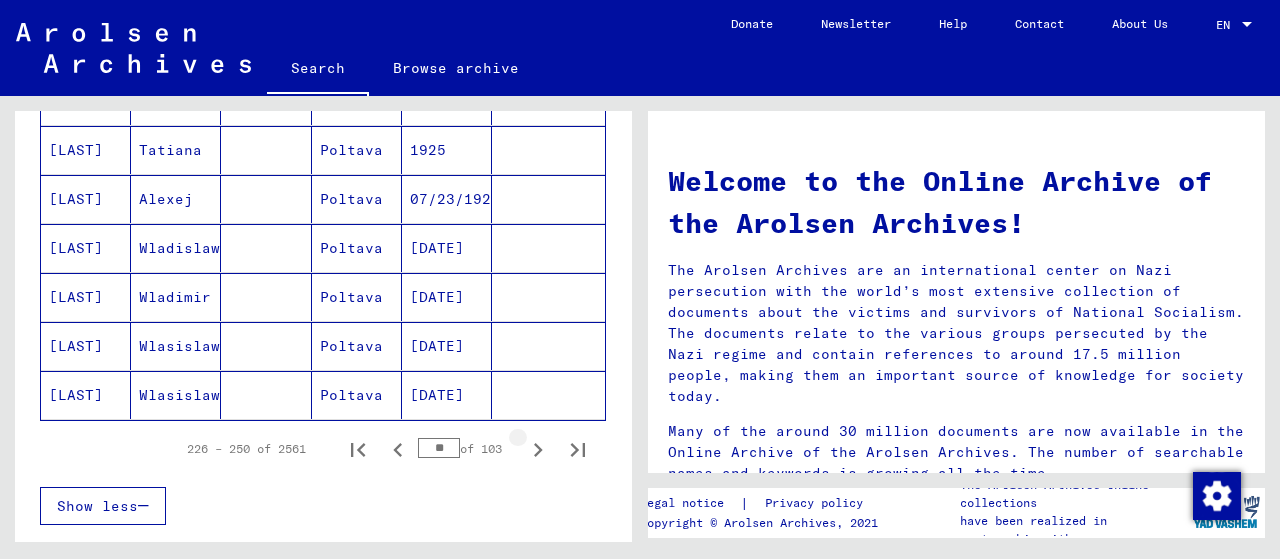 click 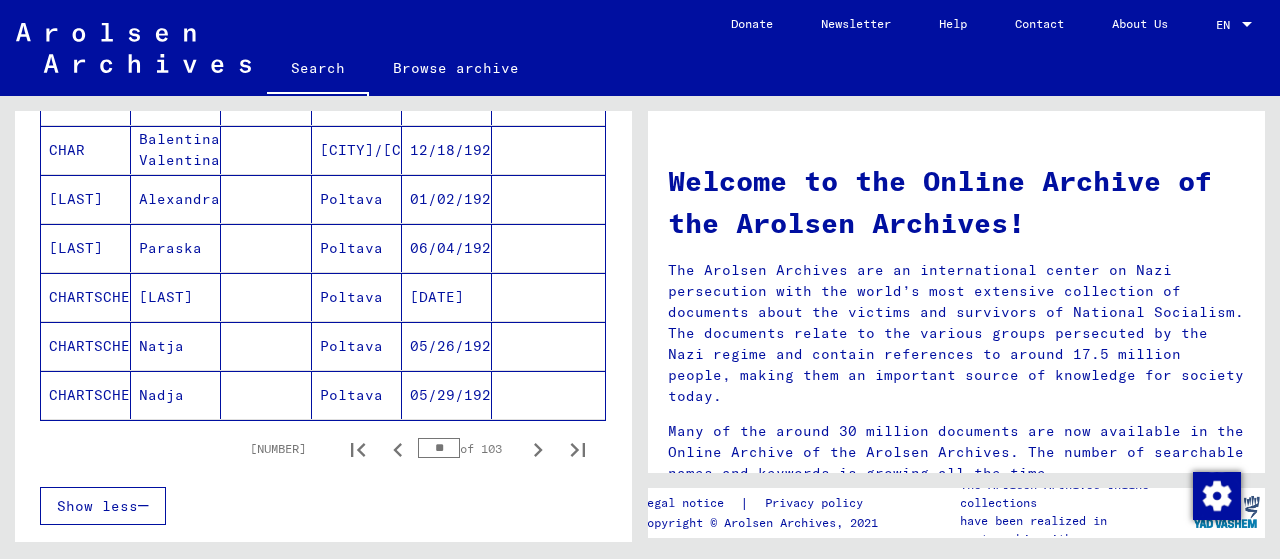 click 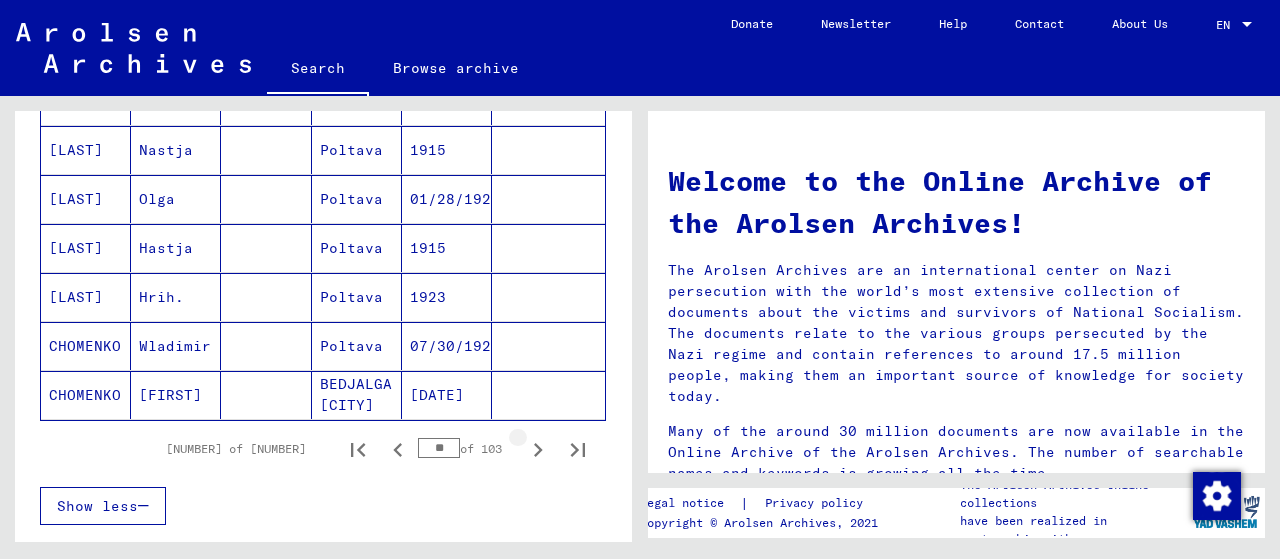 click 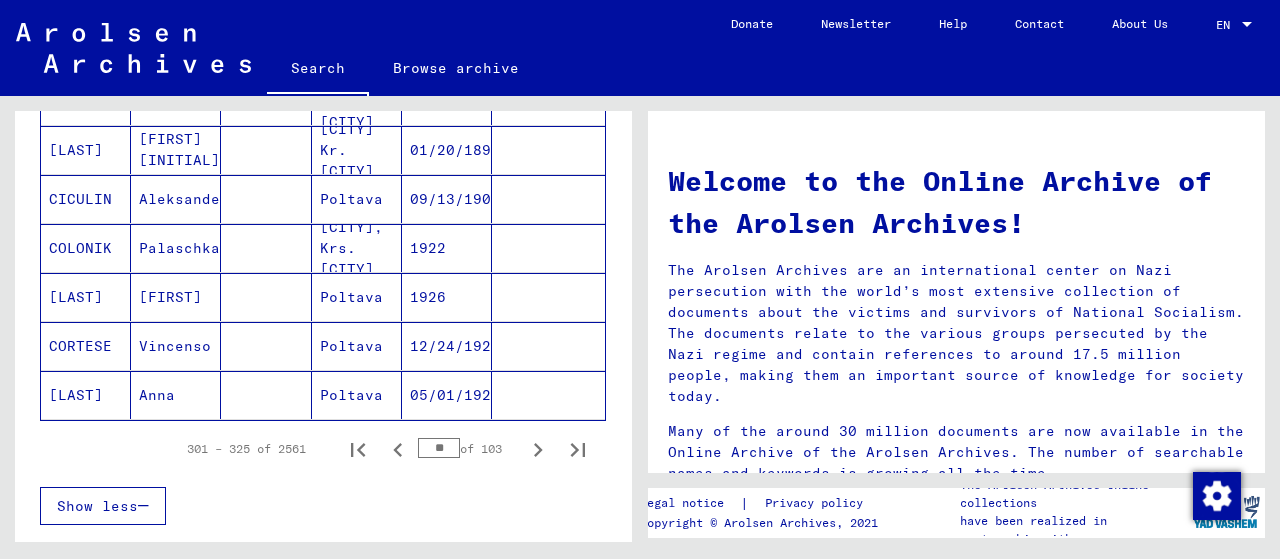 click 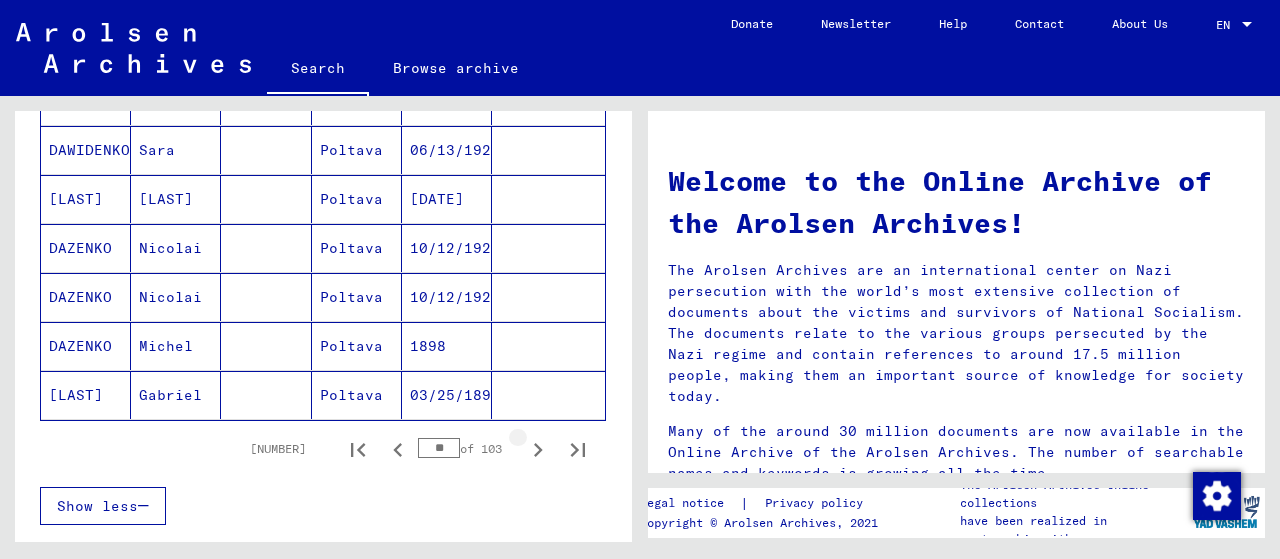 click 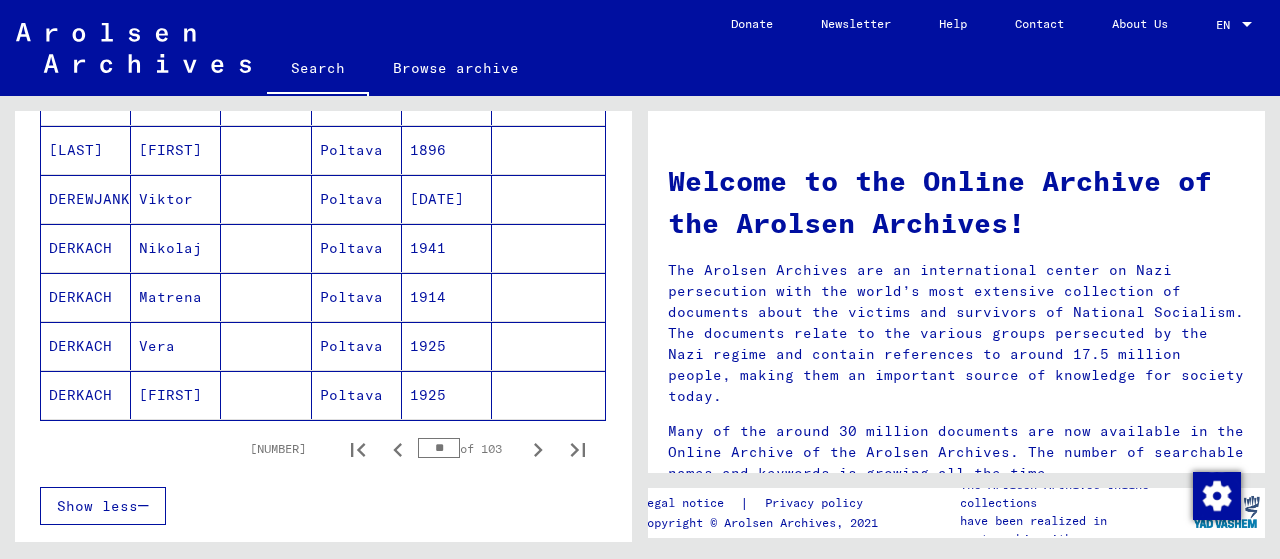 click 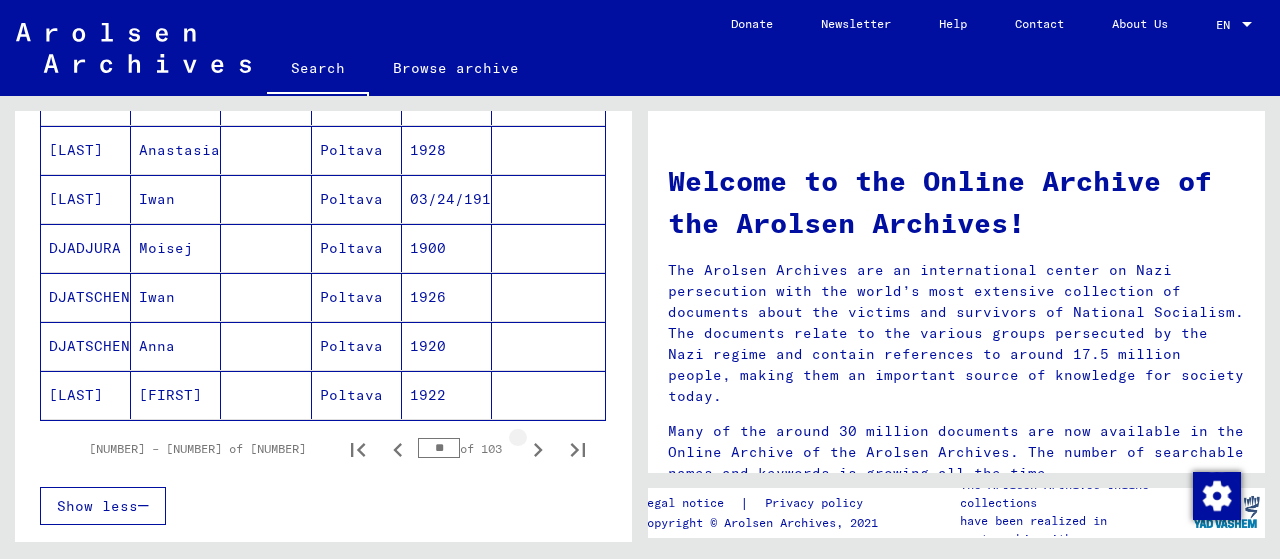 click 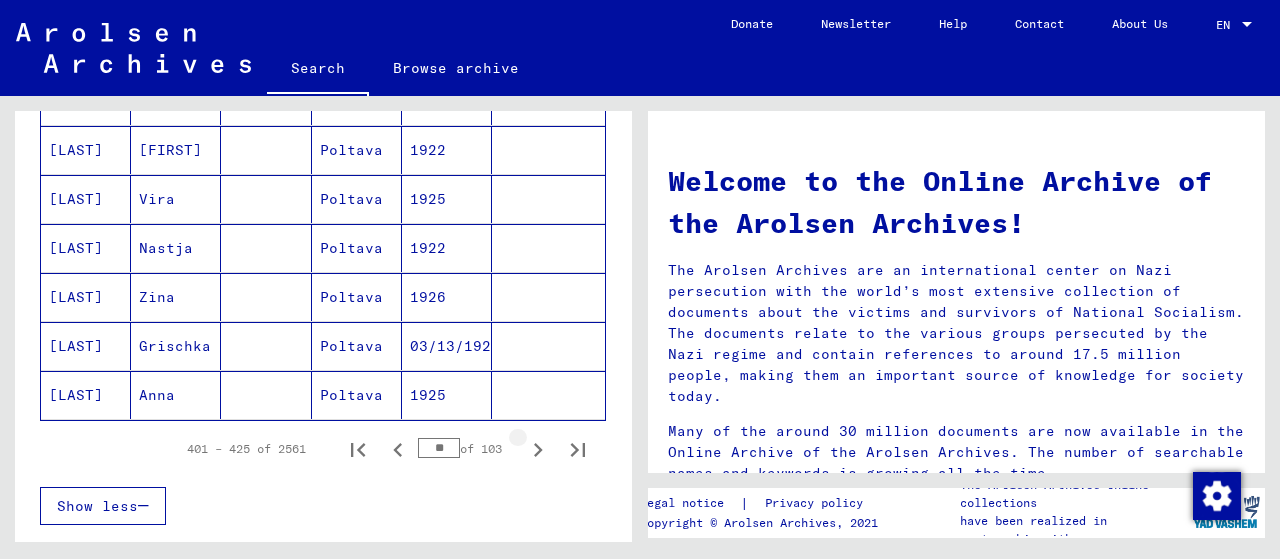 click 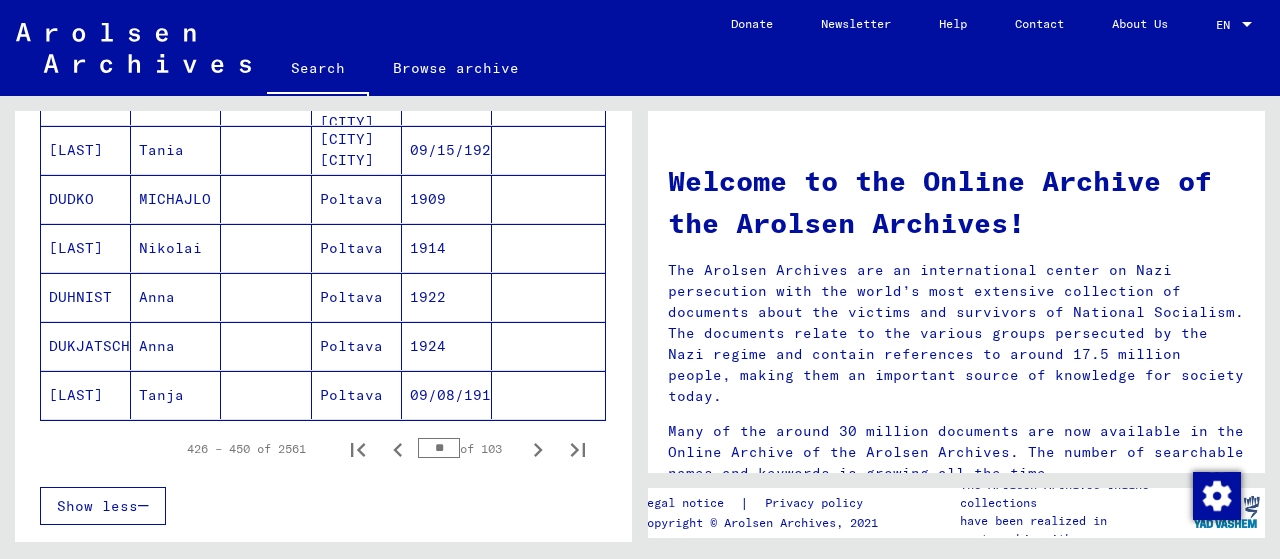 click 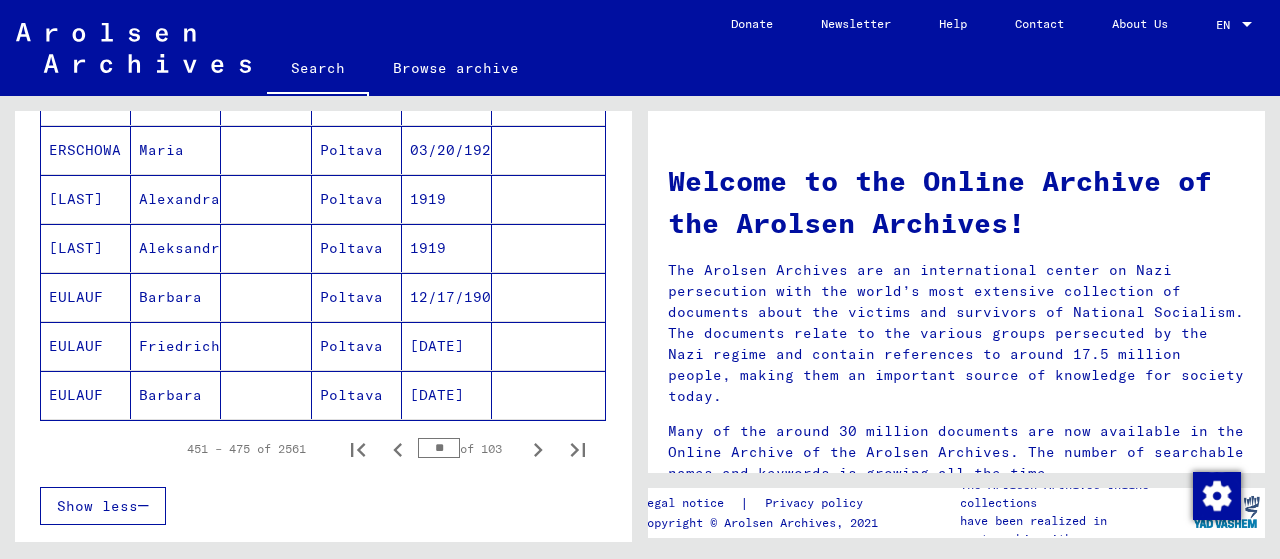 click 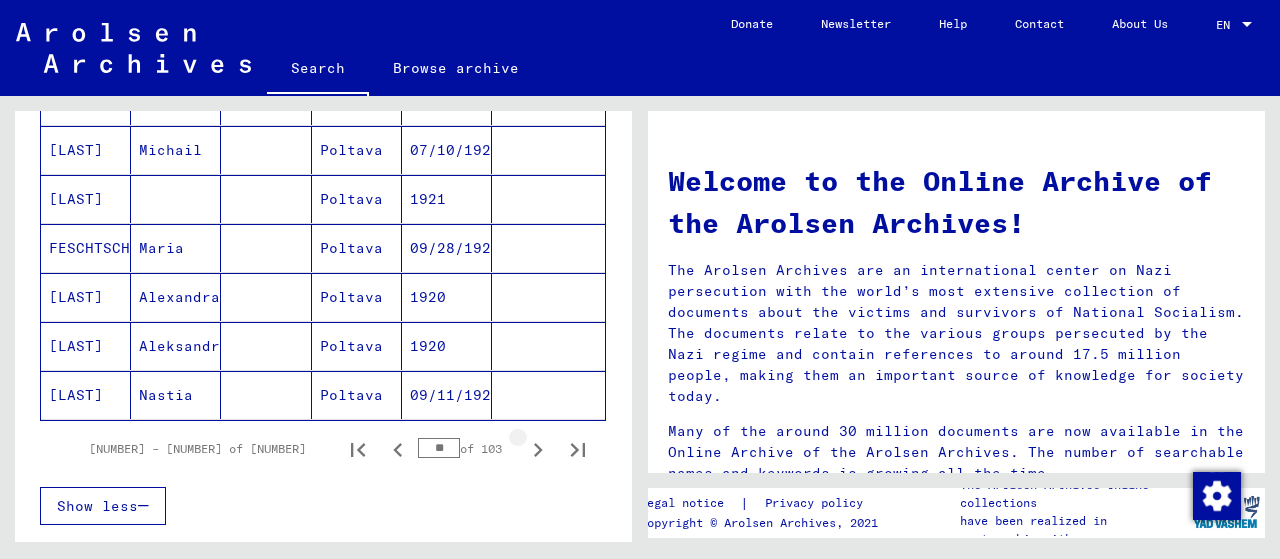 click 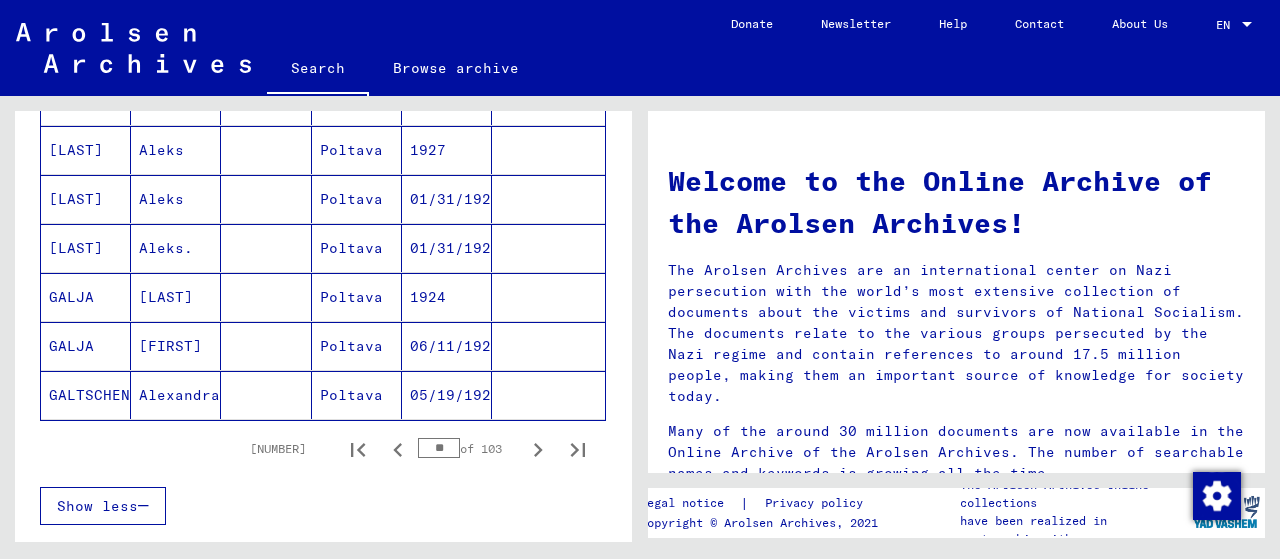 click 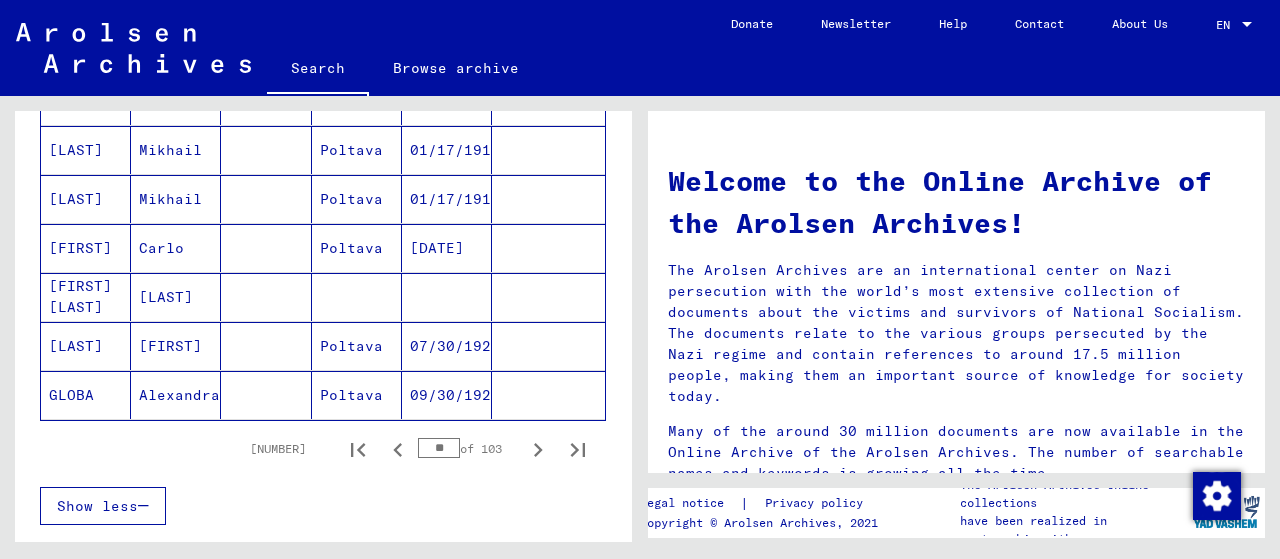 click 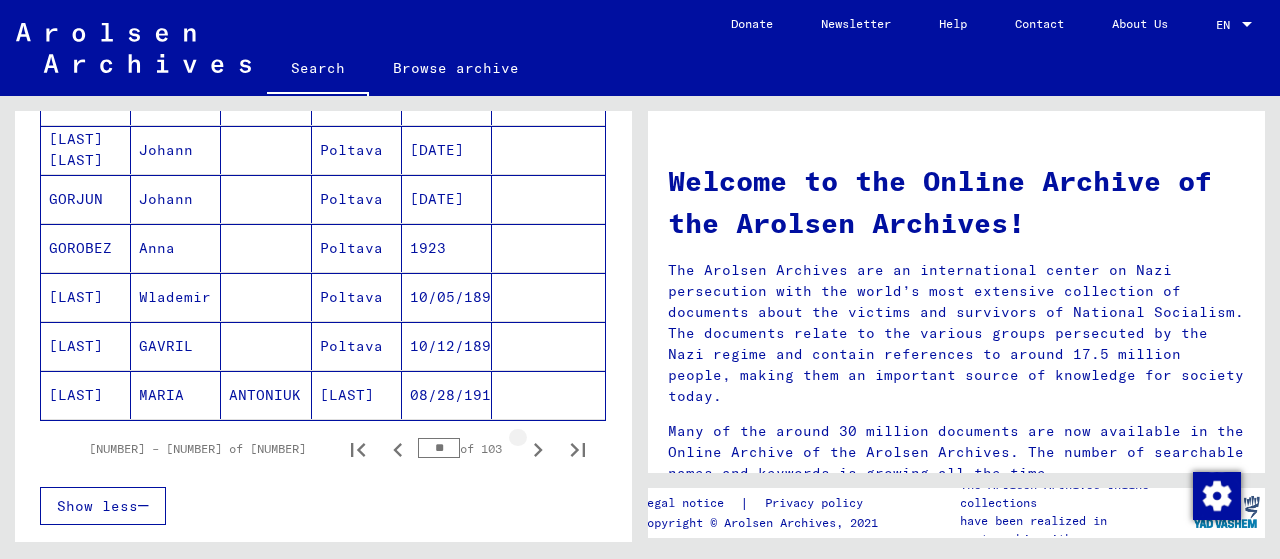 click 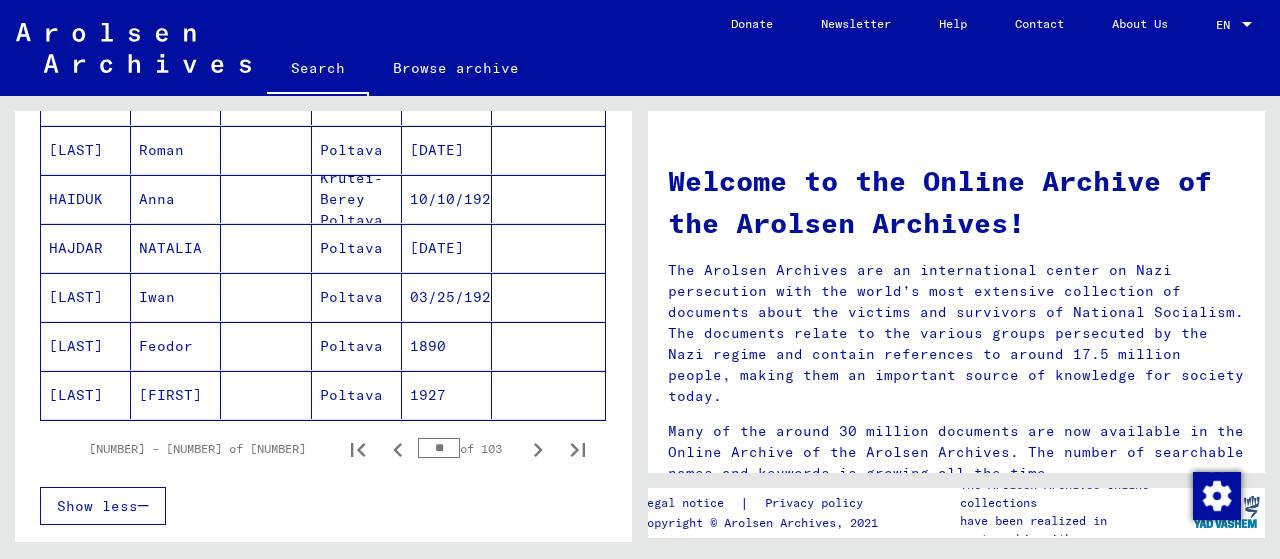 click 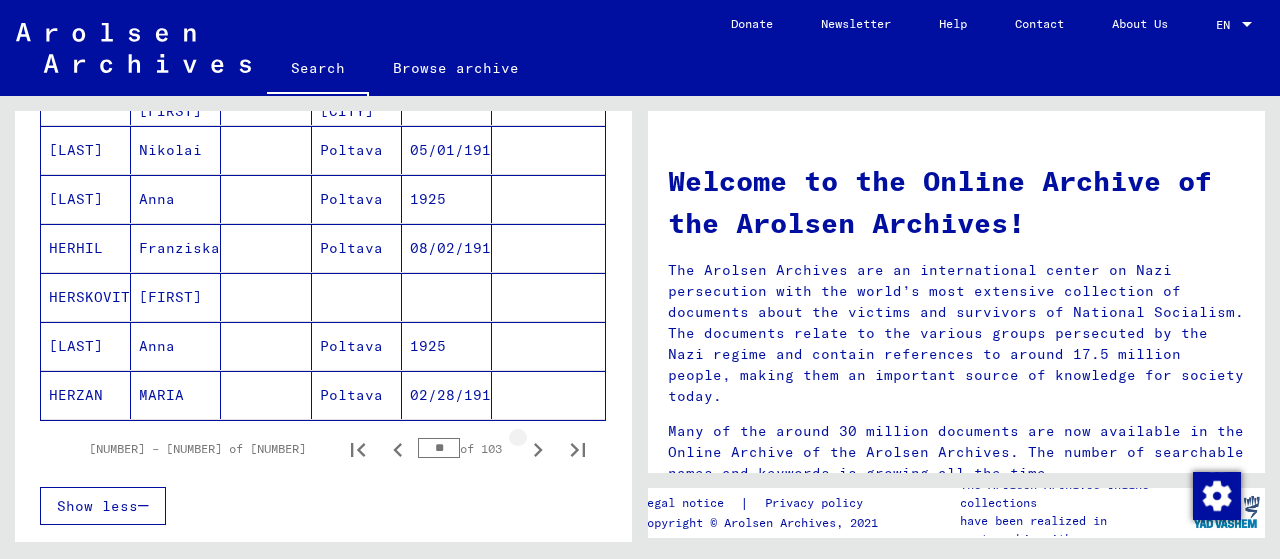 click 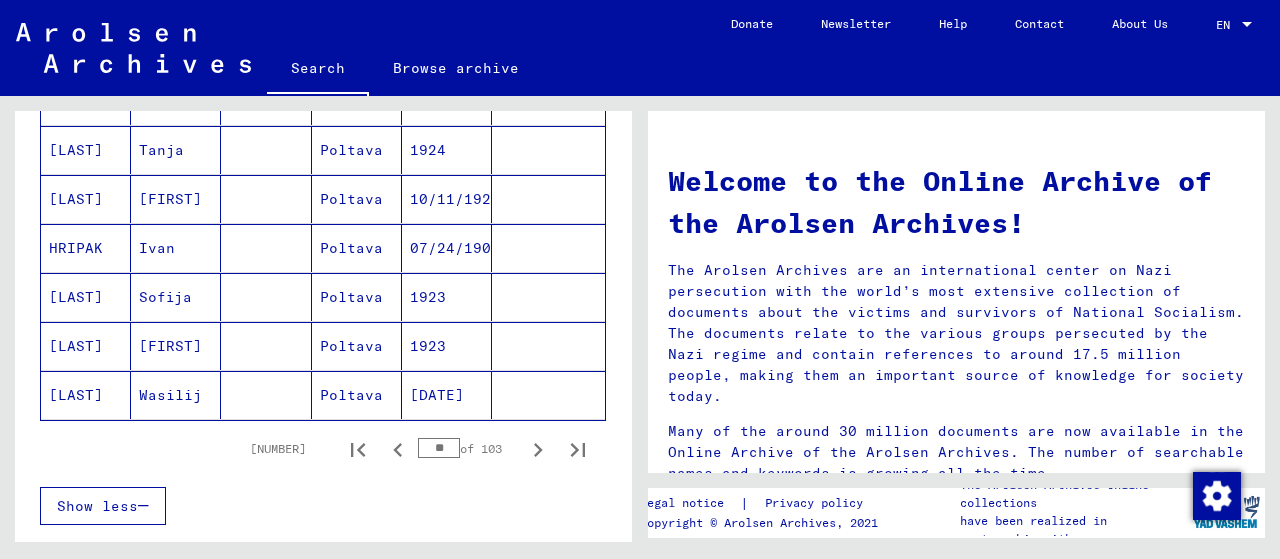 click 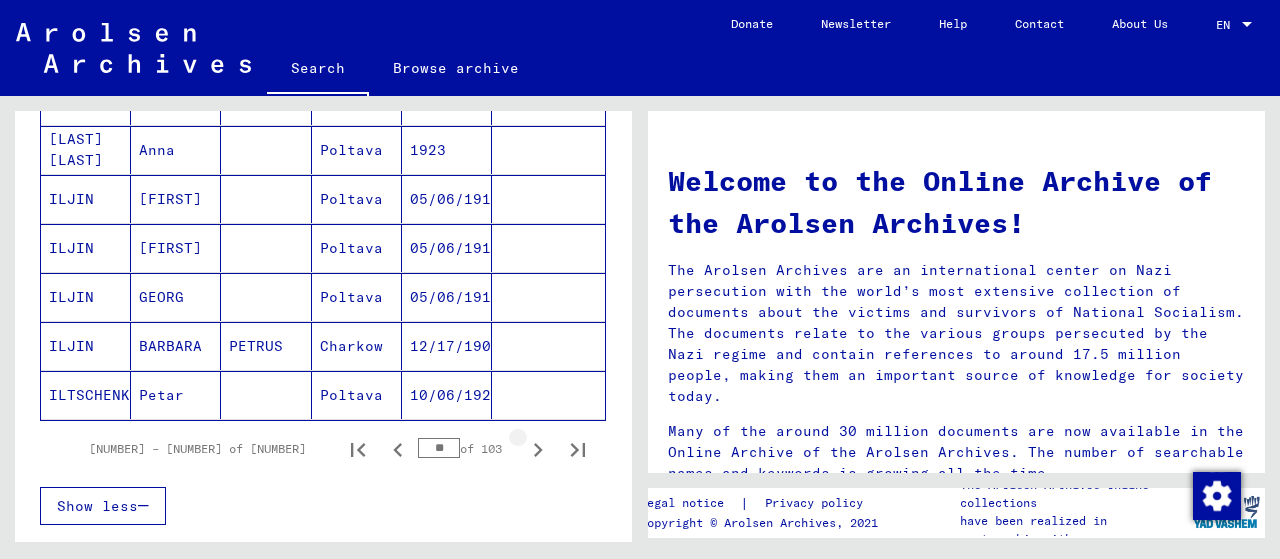 click 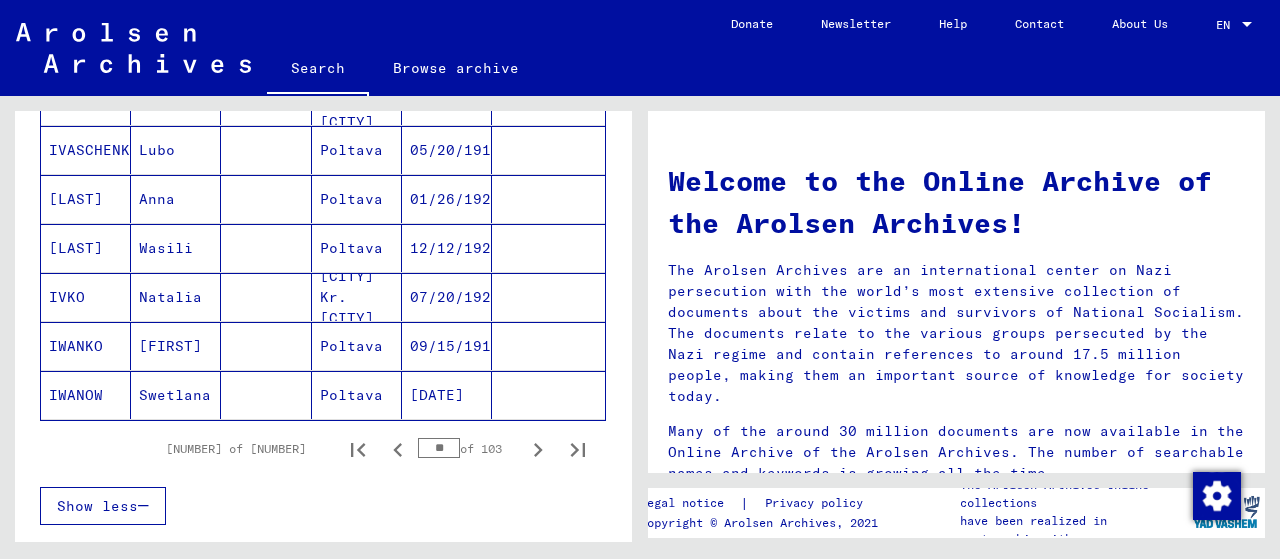 click 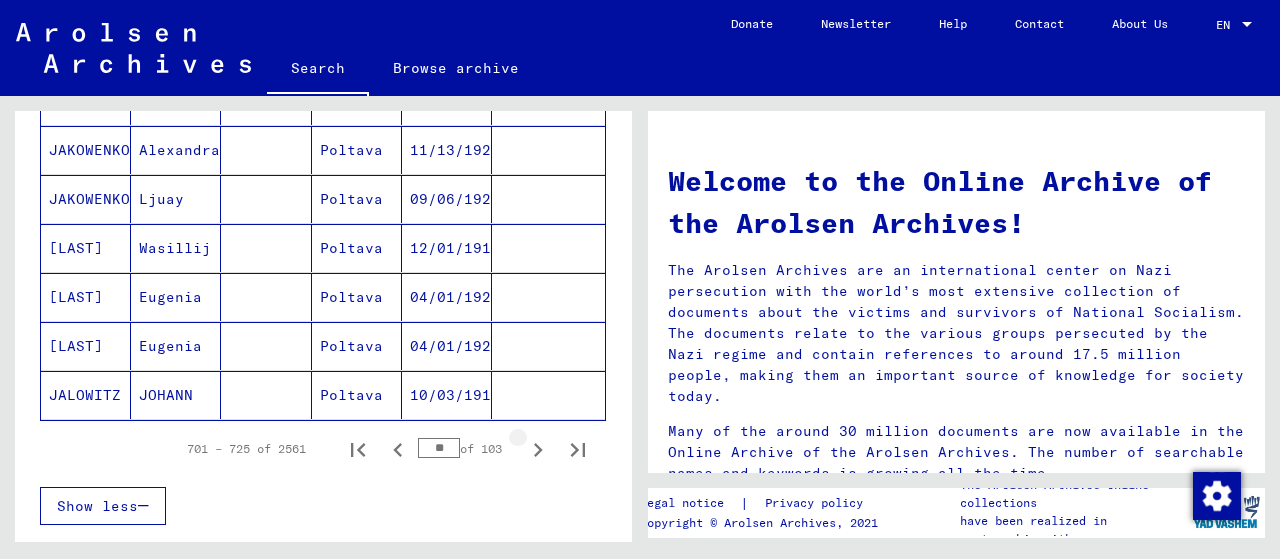 click 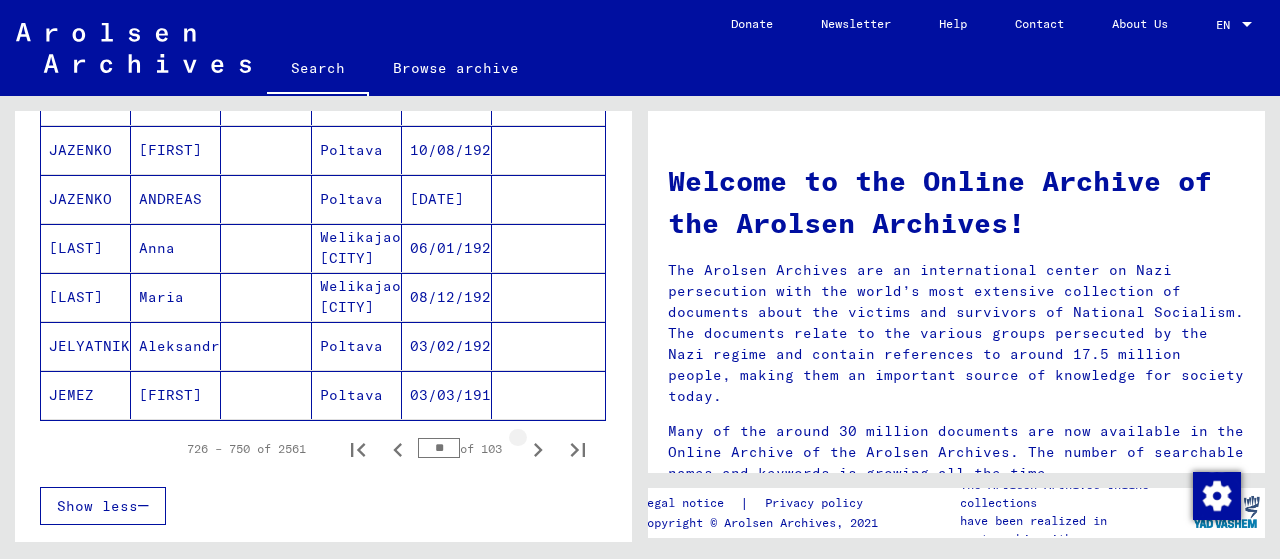 click 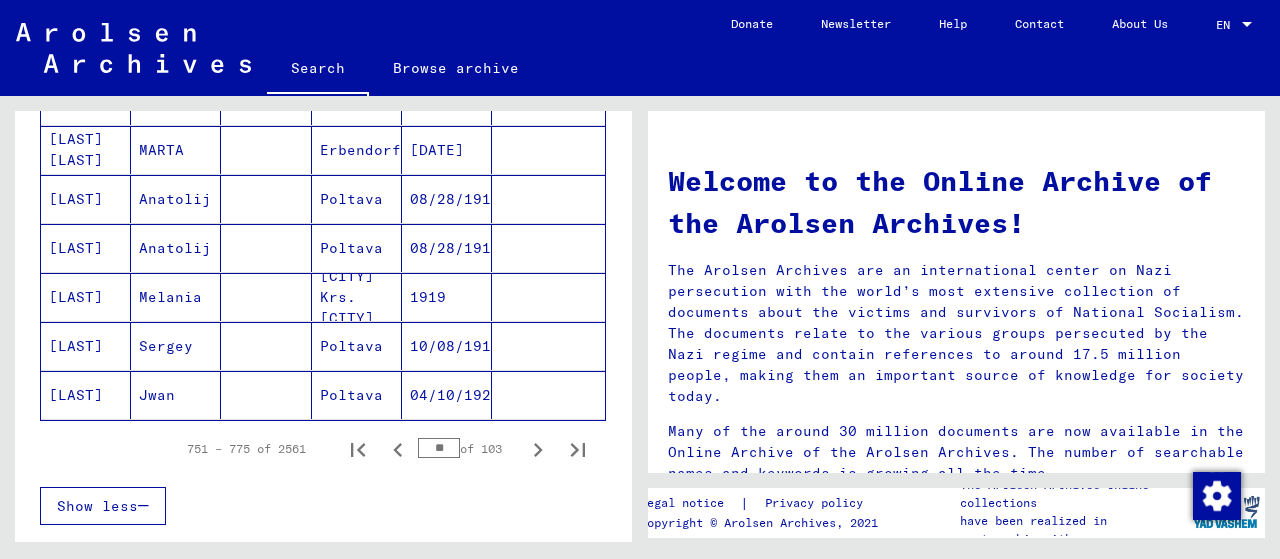 click 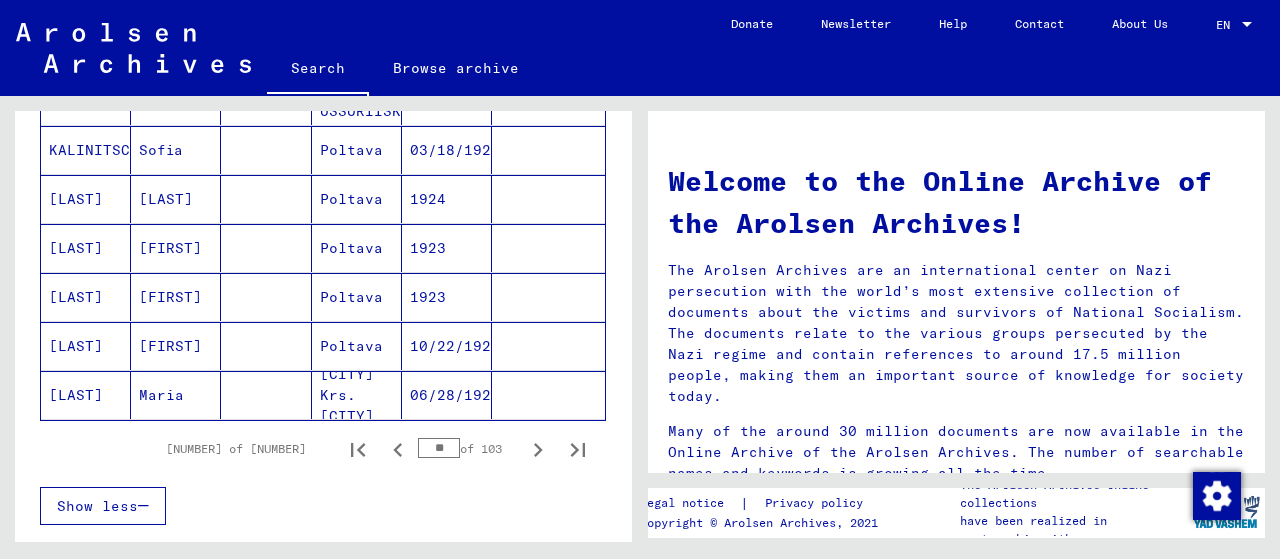 click 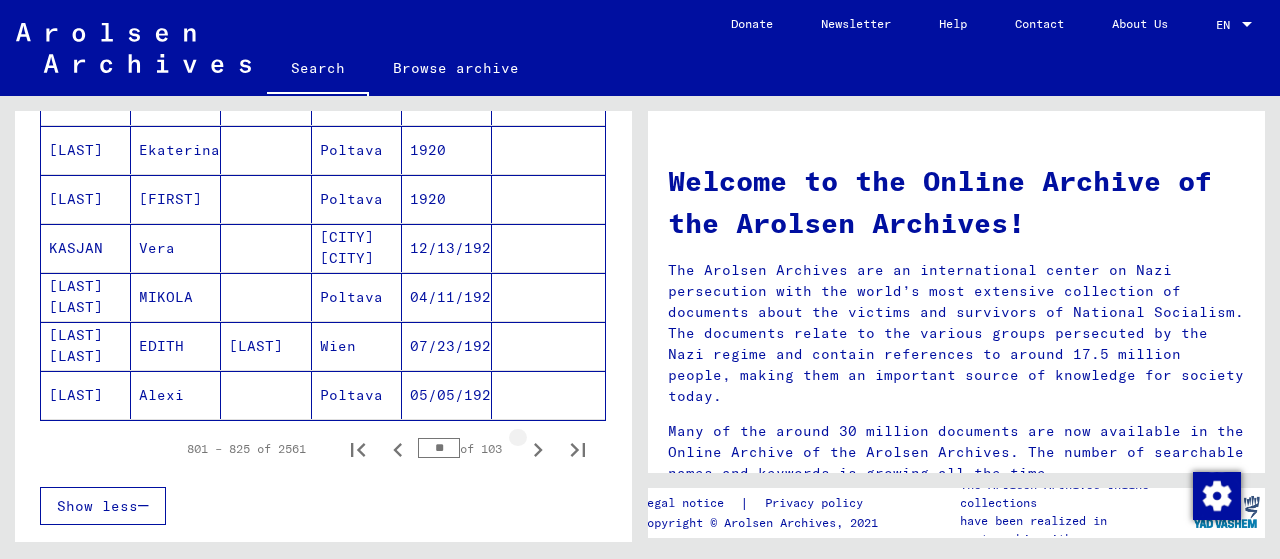 click 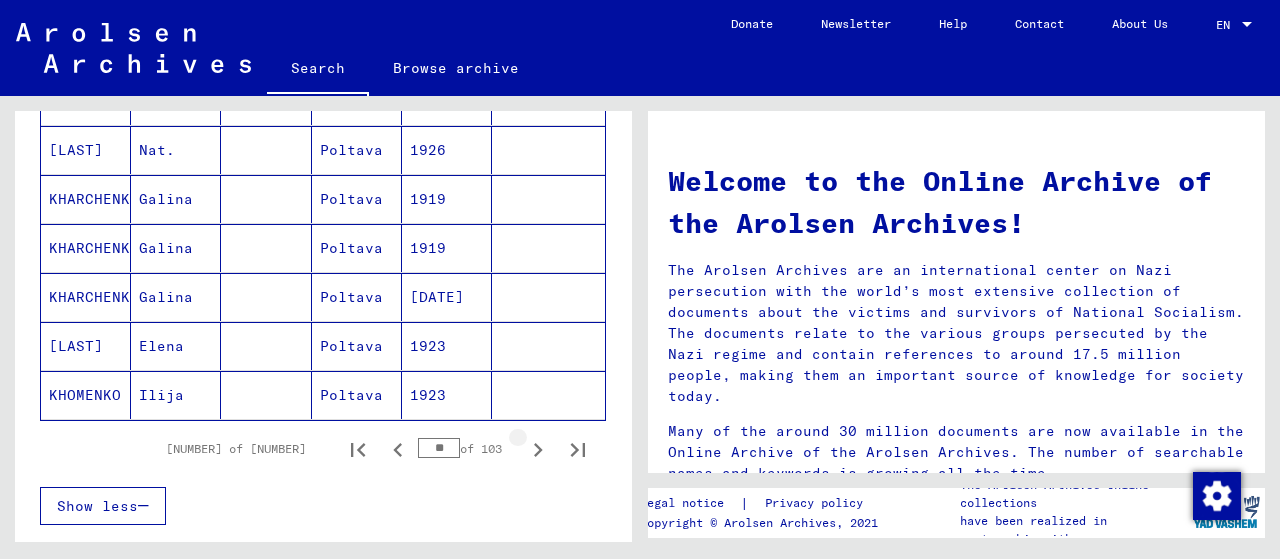 click 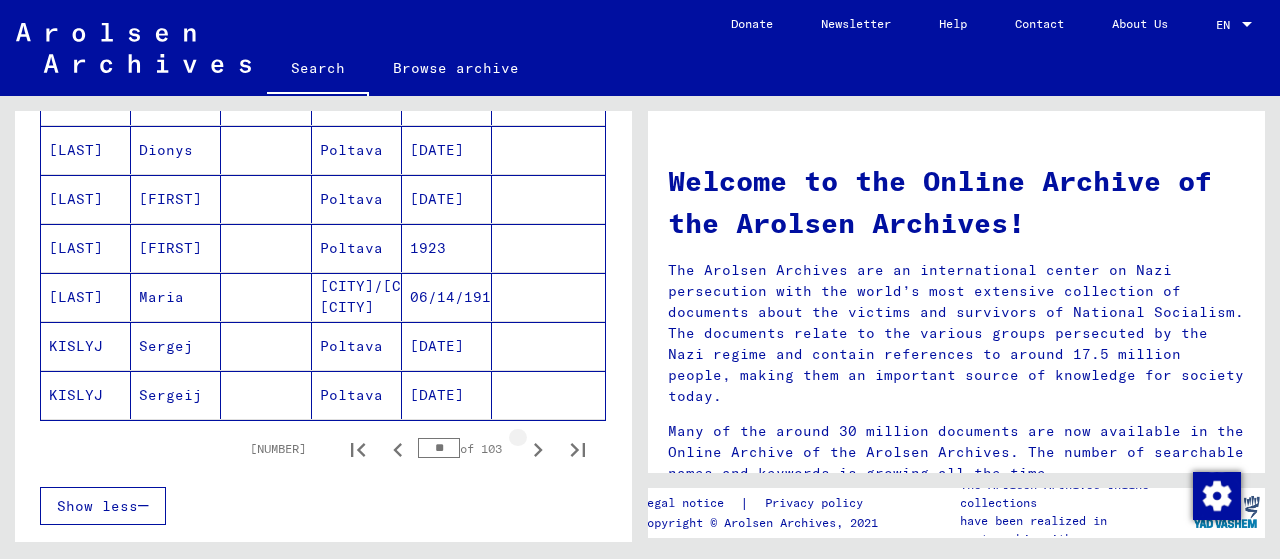 click 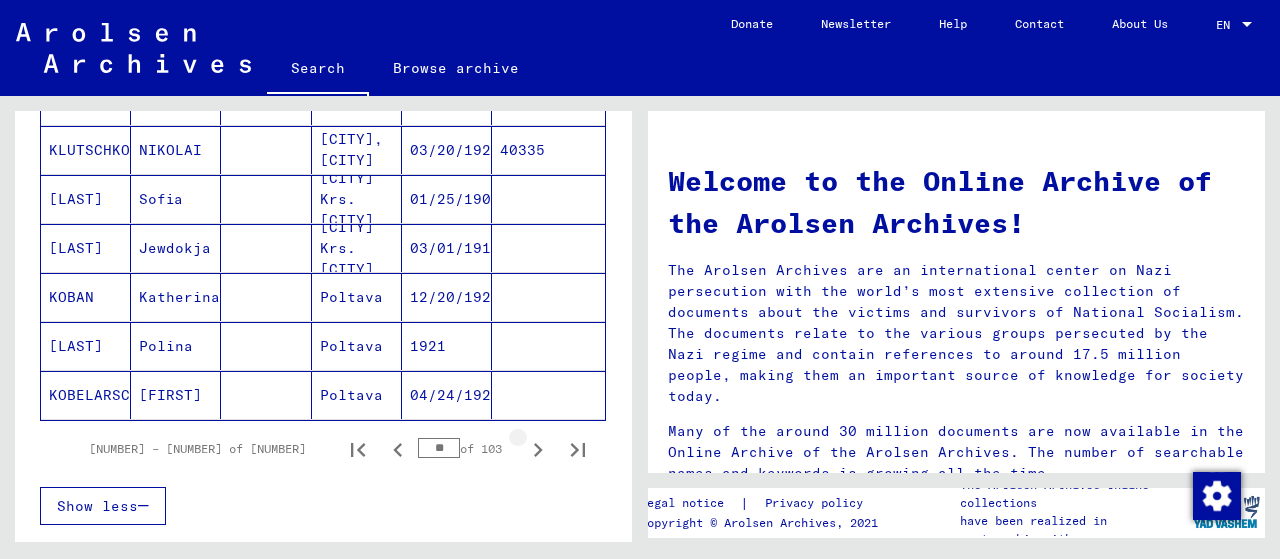 click 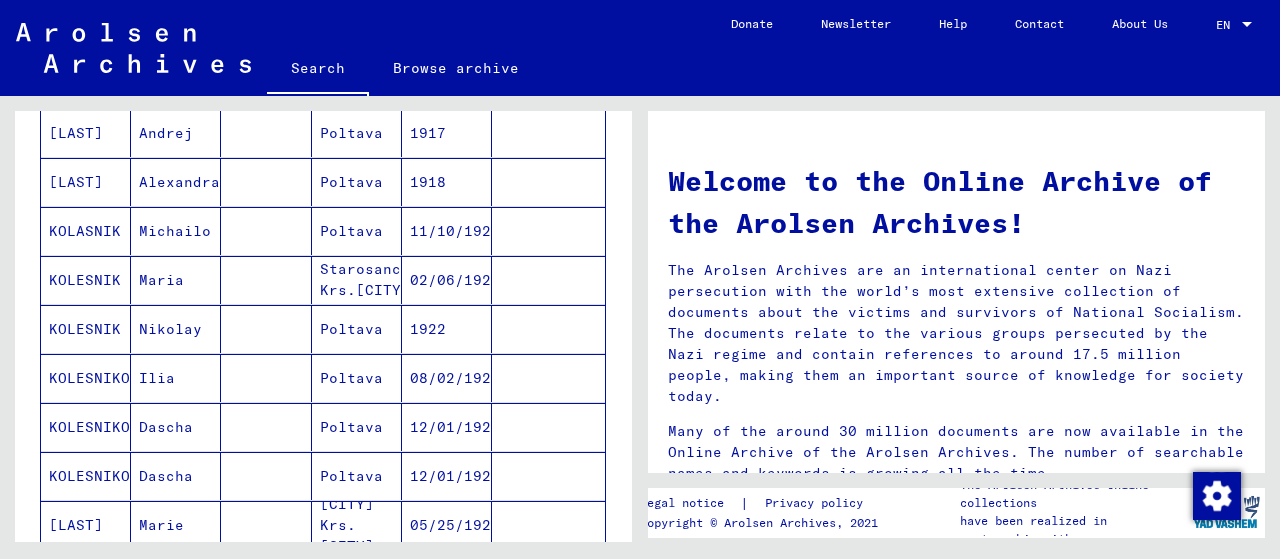 scroll, scrollTop: 741, scrollLeft: 0, axis: vertical 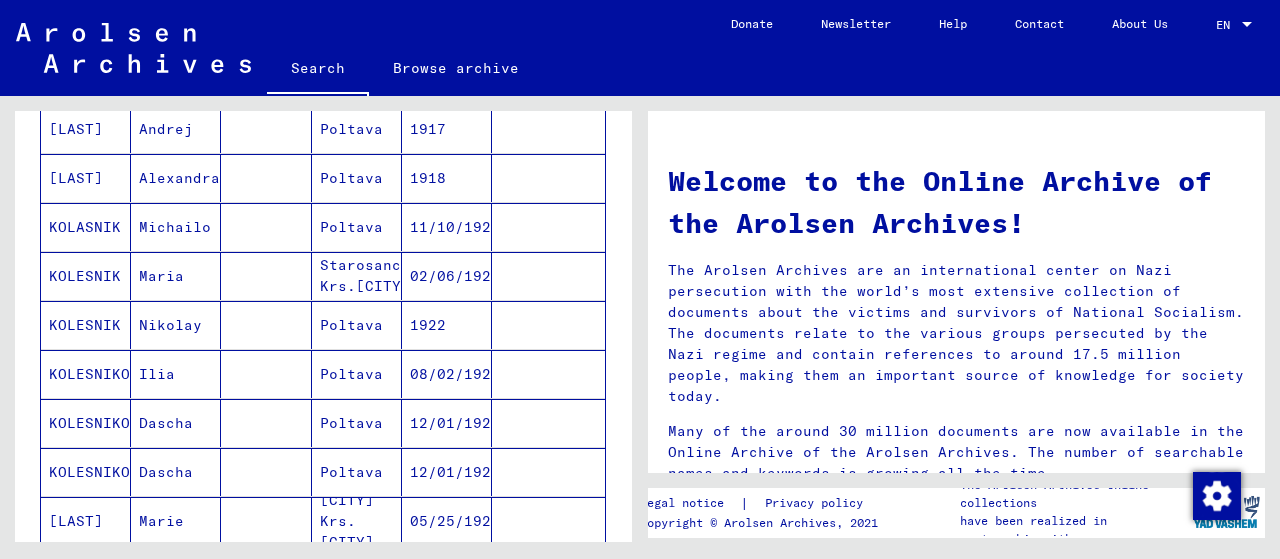 click on "02/06/1922" at bounding box center (447, 325) 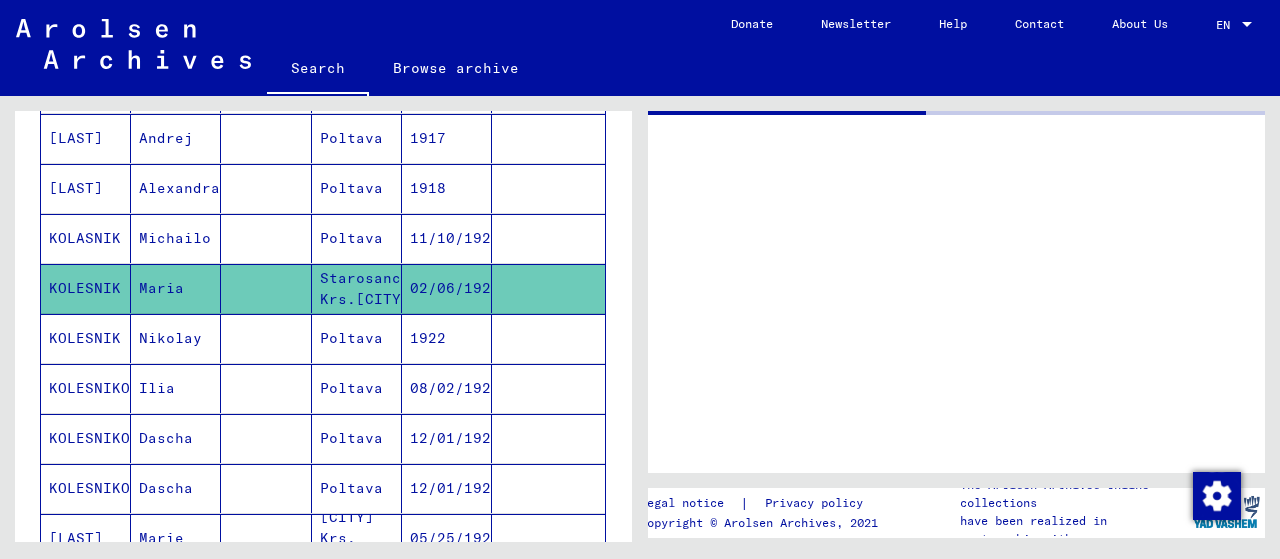 scroll, scrollTop: 749, scrollLeft: 0, axis: vertical 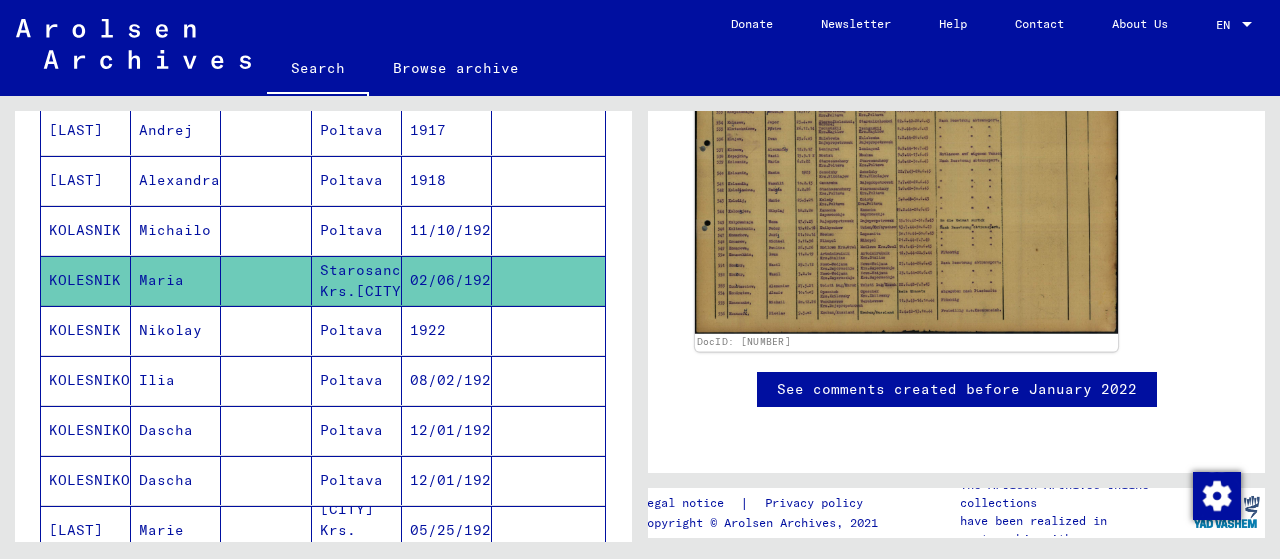click 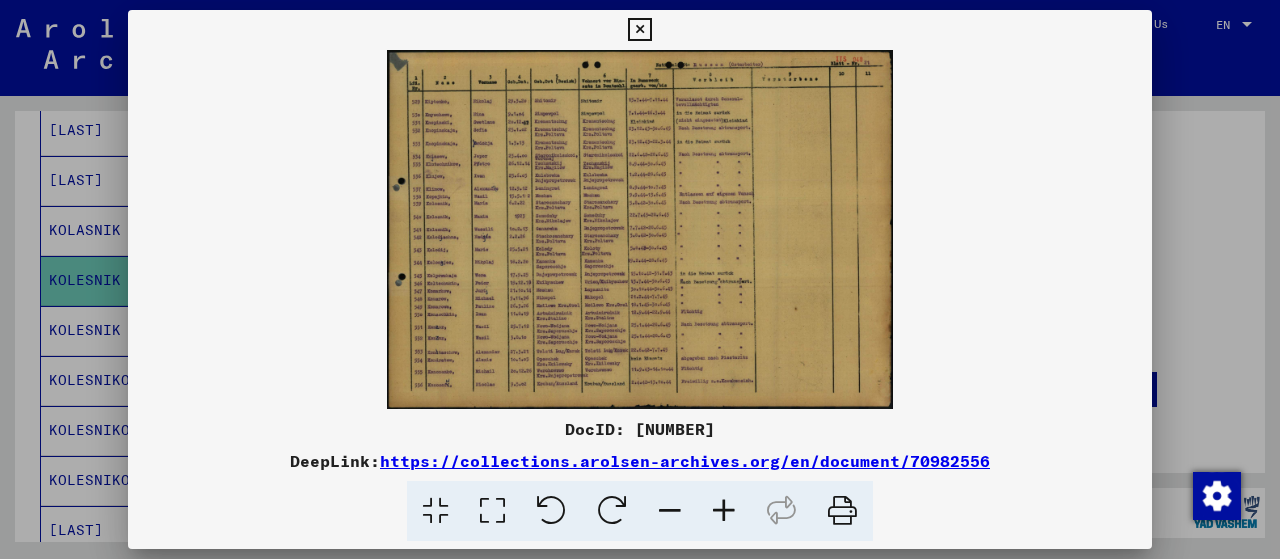 scroll, scrollTop: 462, scrollLeft: 0, axis: vertical 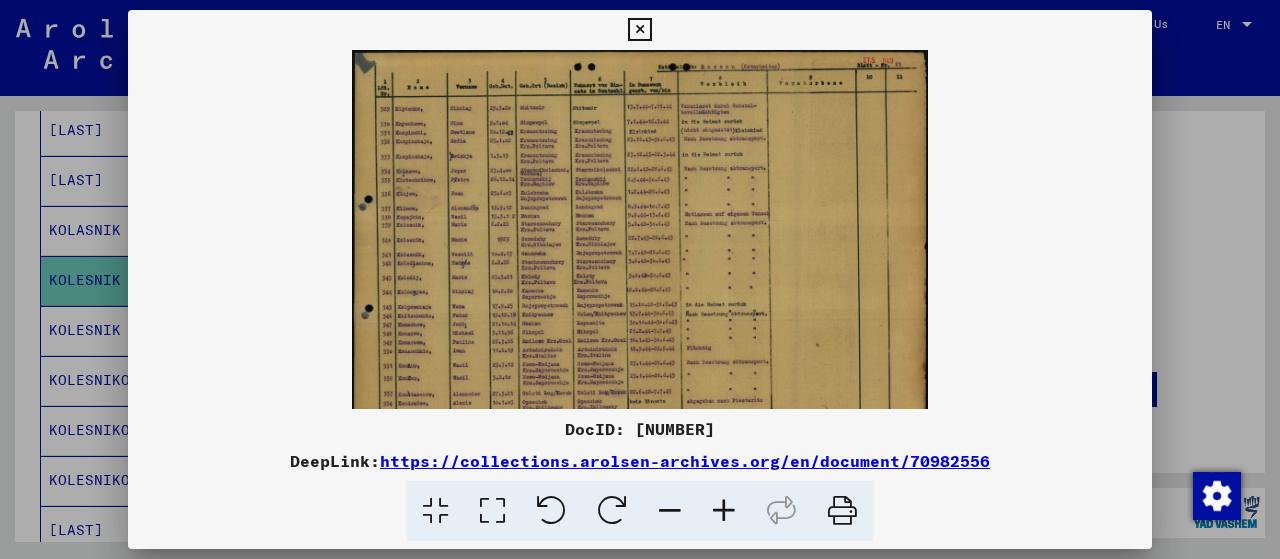 click at bounding box center [724, 511] 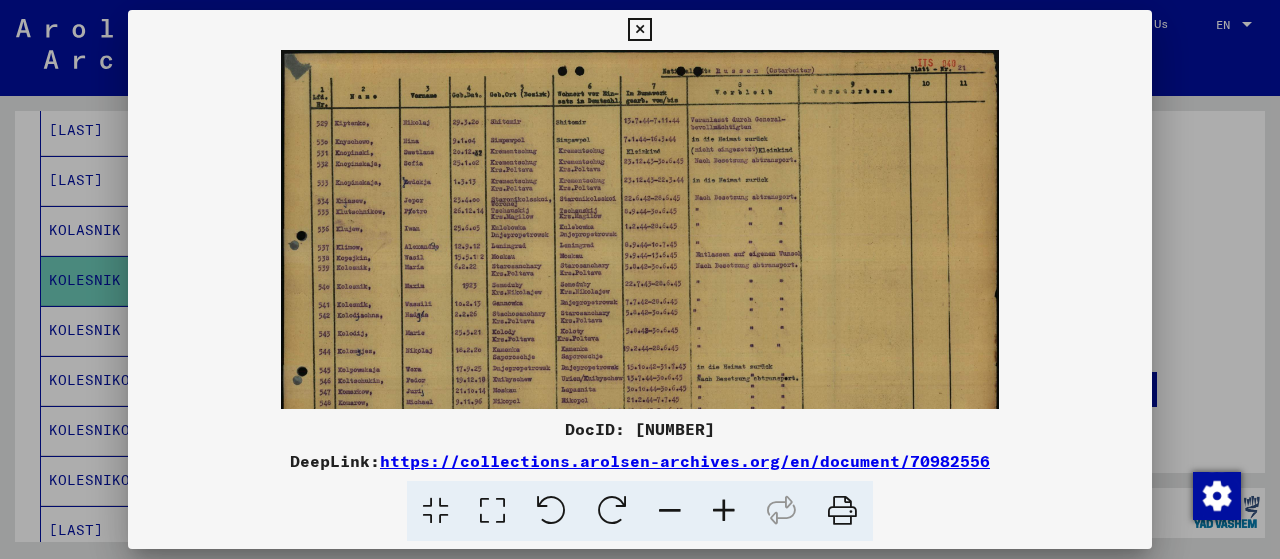 click at bounding box center [724, 511] 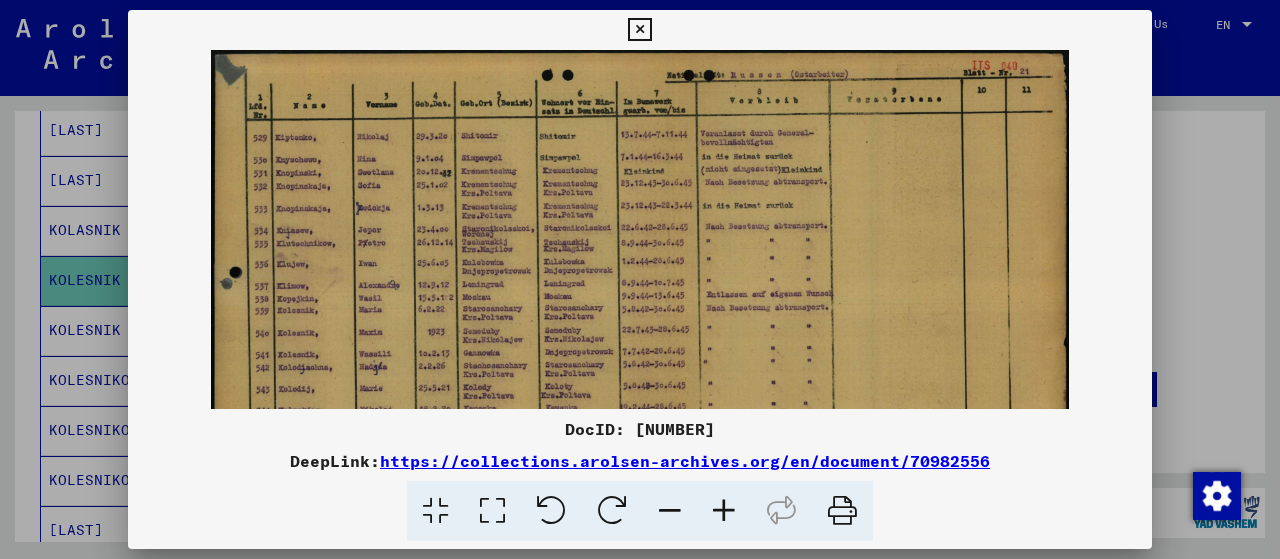 click at bounding box center (724, 511) 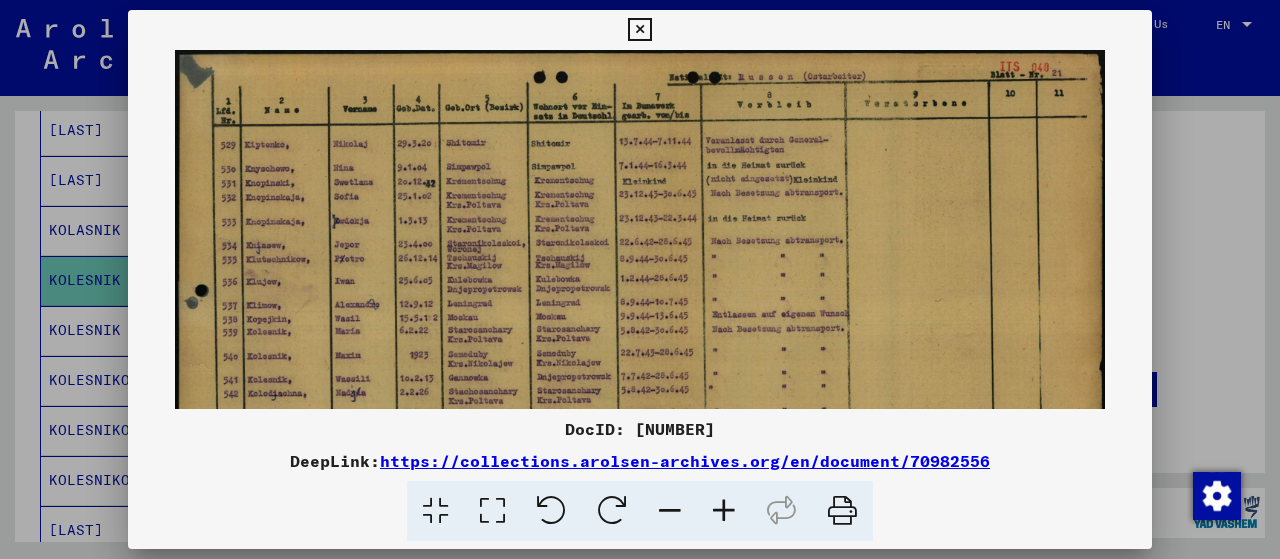 click at bounding box center [724, 511] 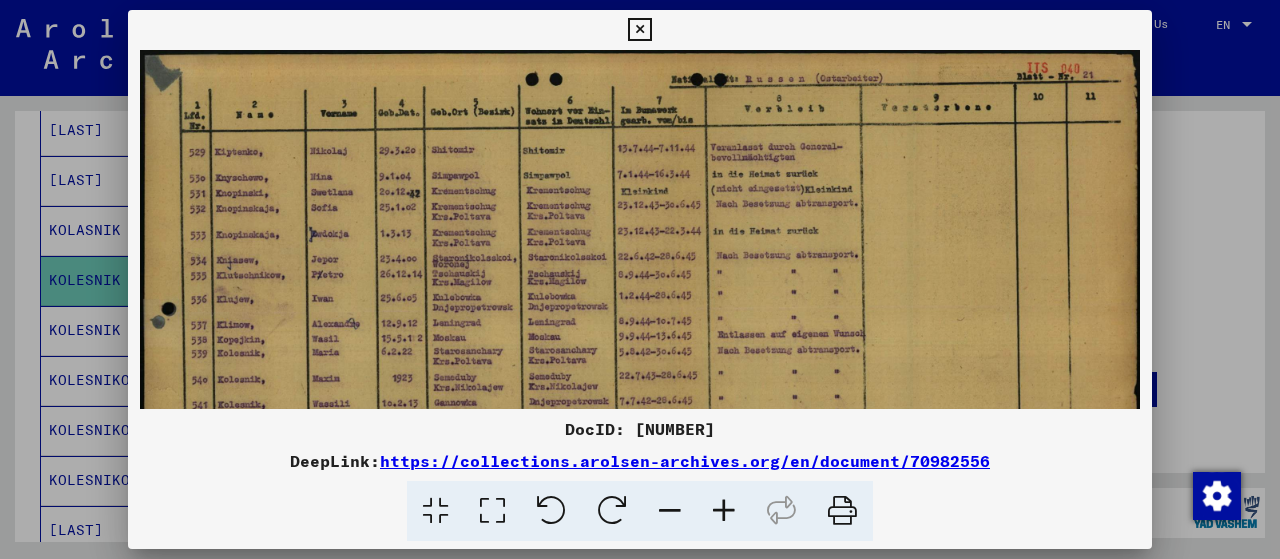 click at bounding box center (724, 511) 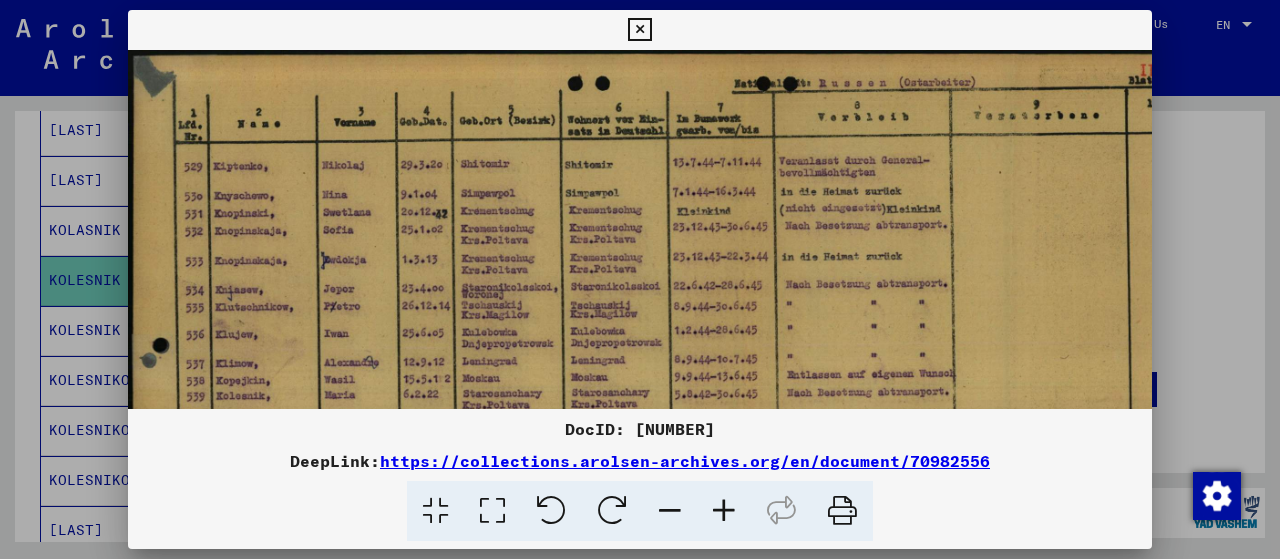 click at bounding box center (724, 511) 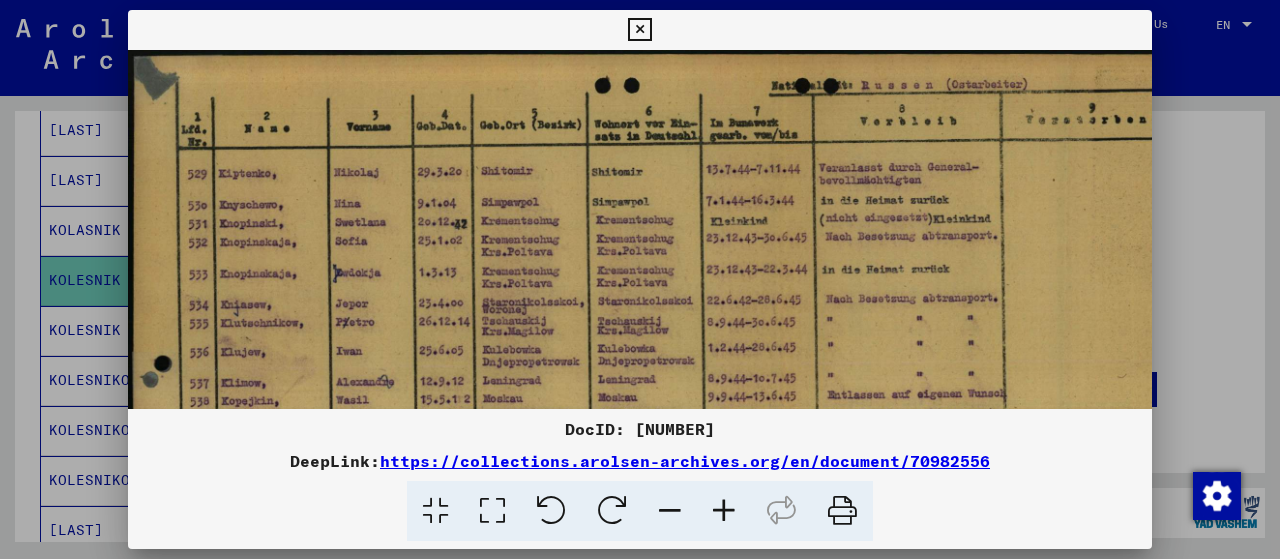 click at bounding box center (724, 511) 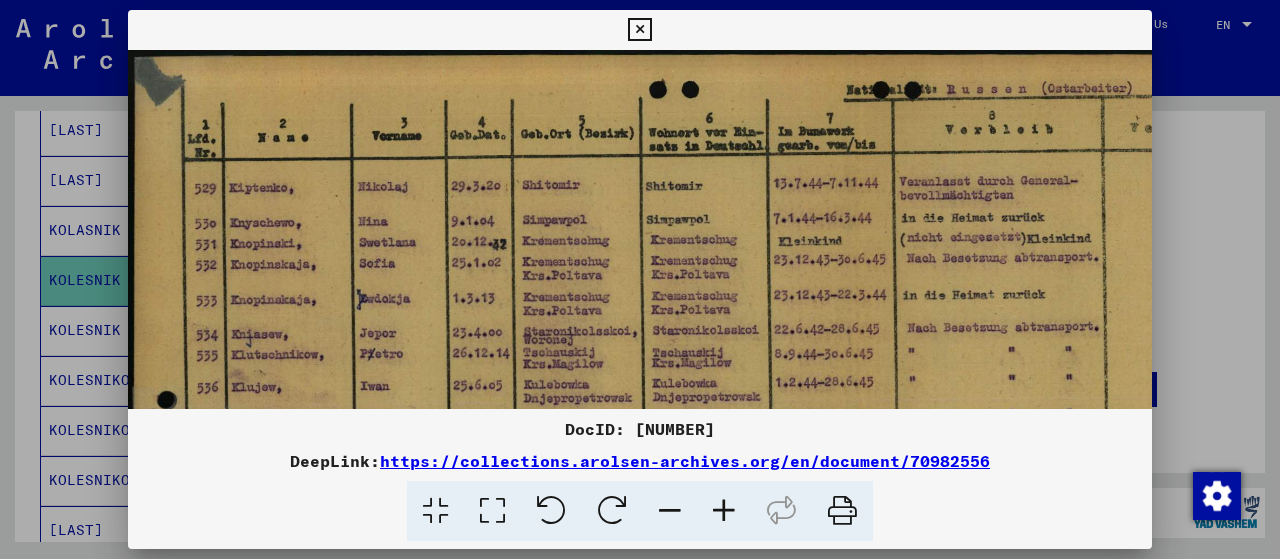 click at bounding box center [724, 511] 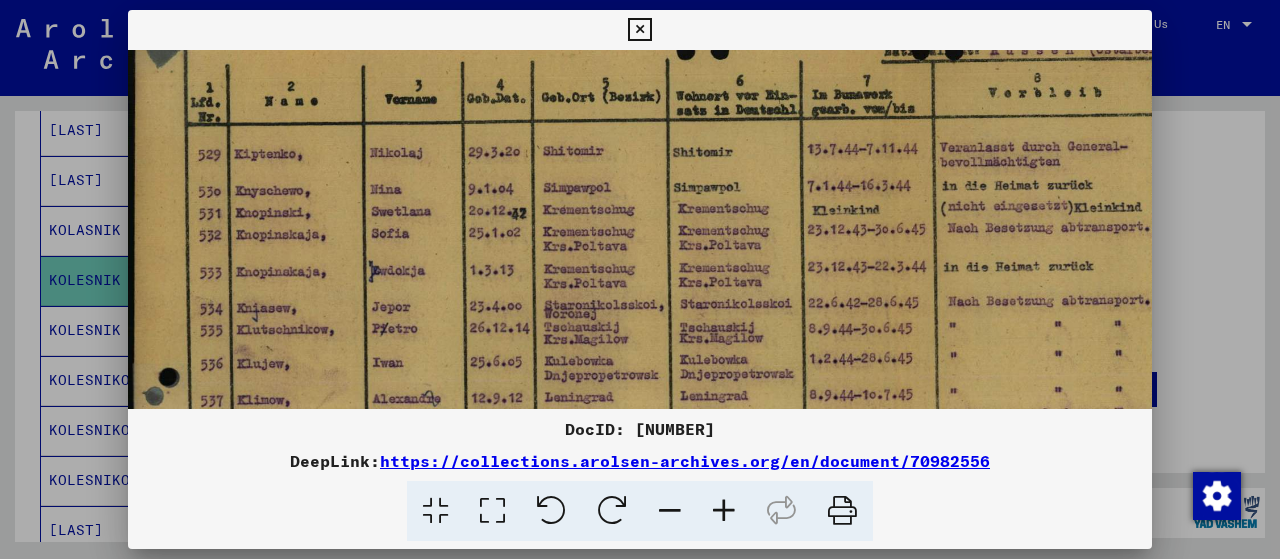 scroll, scrollTop: 42, scrollLeft: 0, axis: vertical 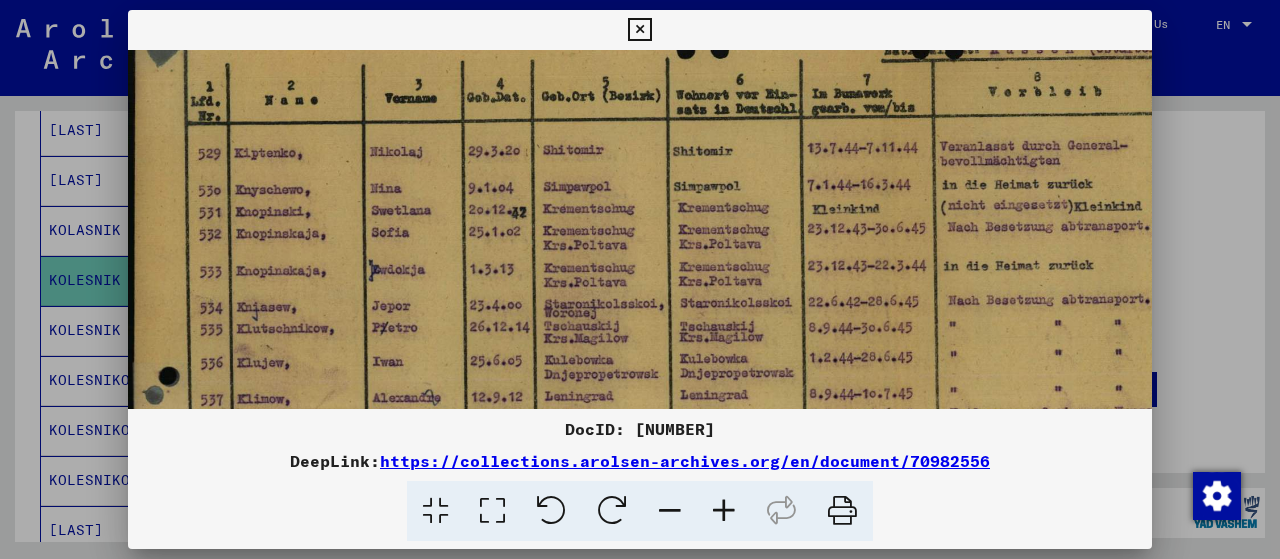 drag, startPoint x: 850, startPoint y: 250, endPoint x: 802, endPoint y: 359, distance: 119.1008 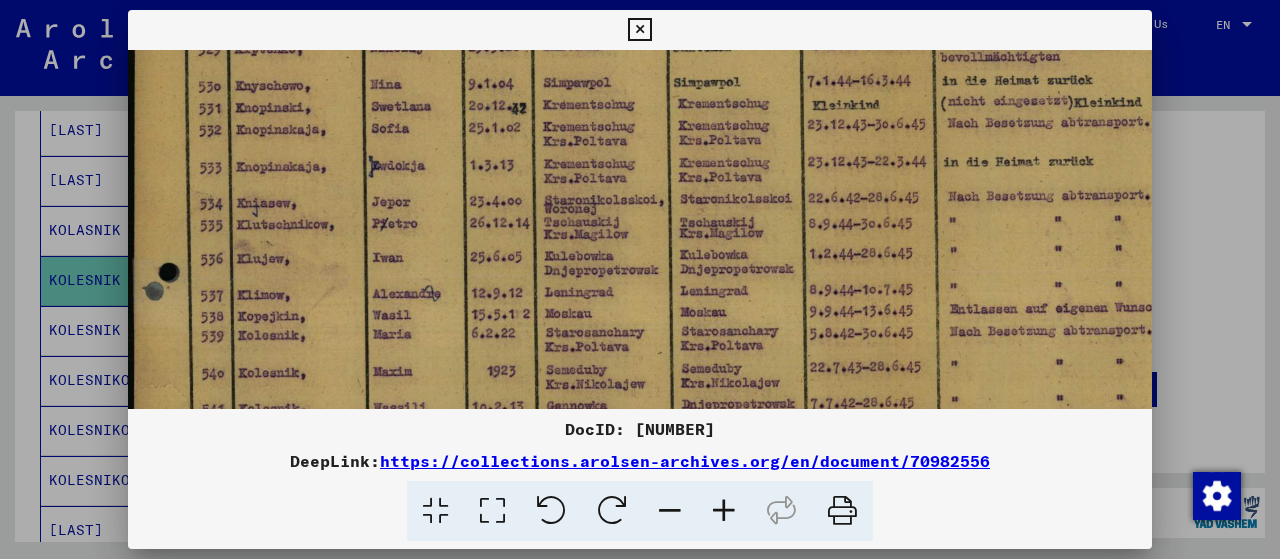 click at bounding box center (839, 408) 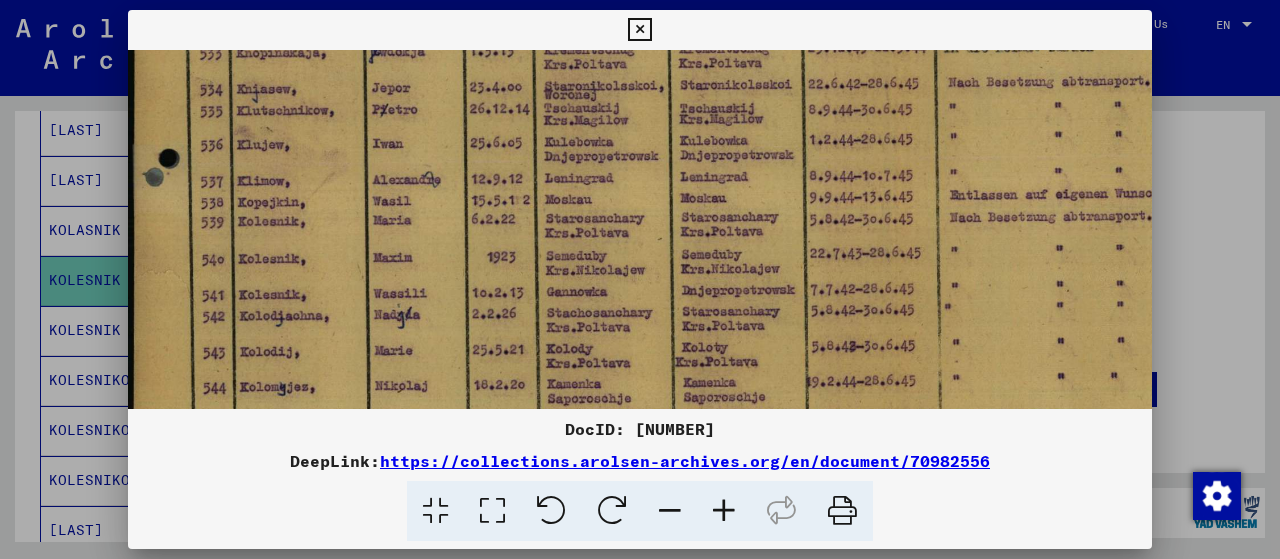 drag, startPoint x: 327, startPoint y: 290, endPoint x: 334, endPoint y: 177, distance: 113.216606 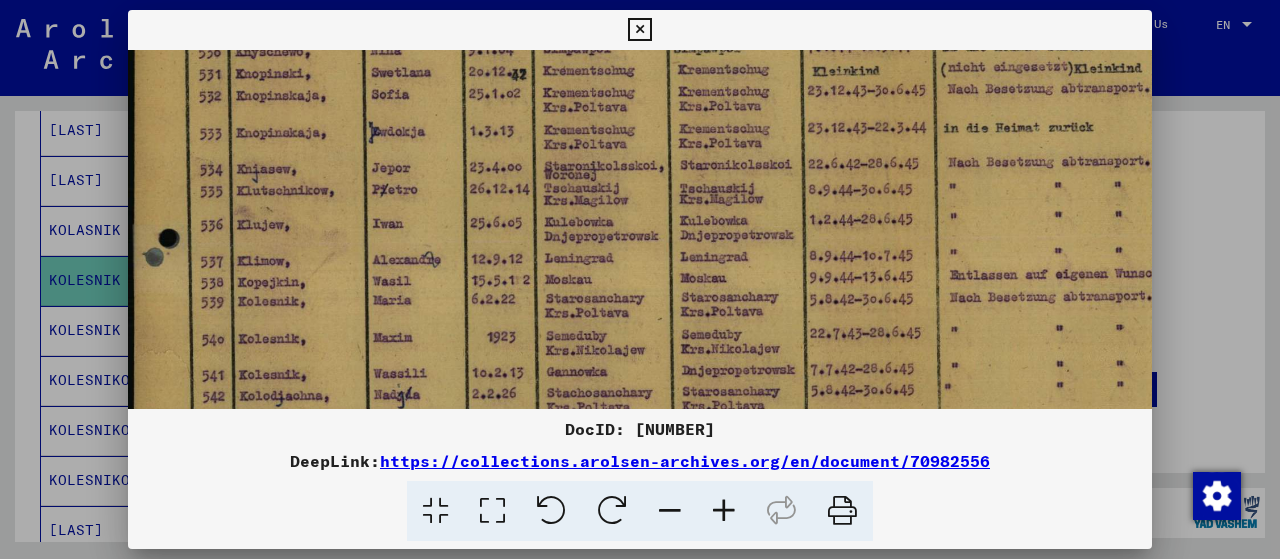 click at bounding box center (640, 279) 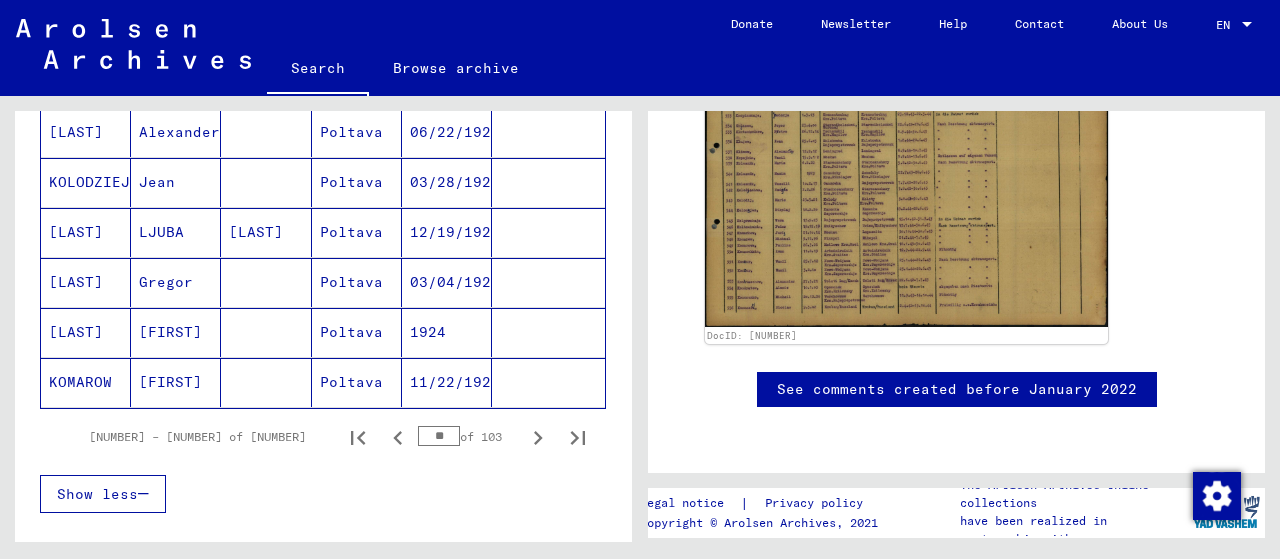 scroll, scrollTop: 1250, scrollLeft: 0, axis: vertical 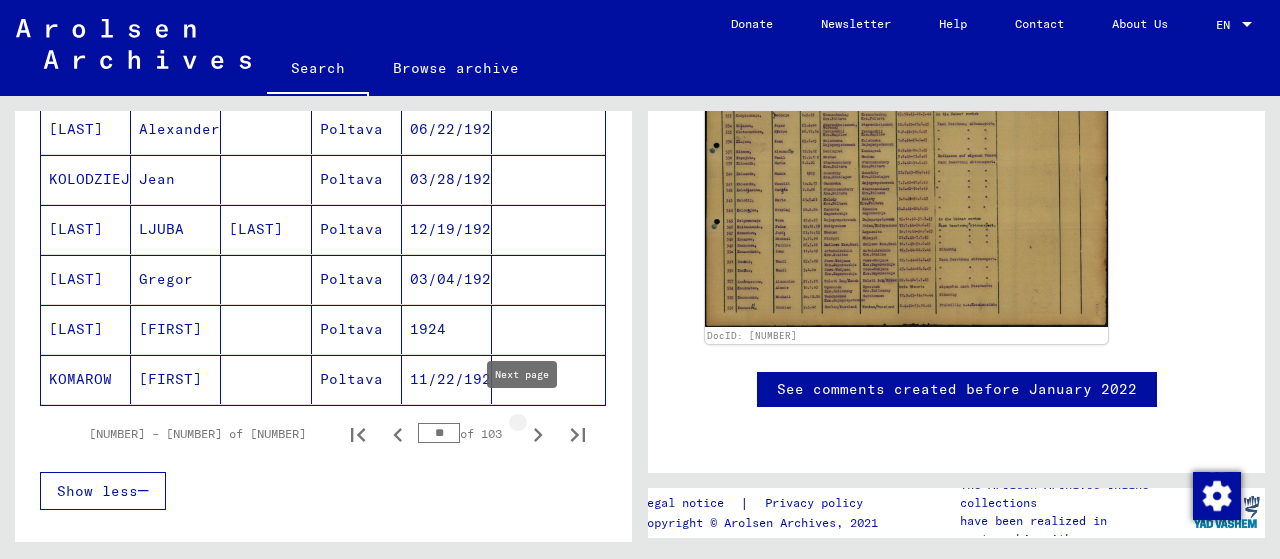 click 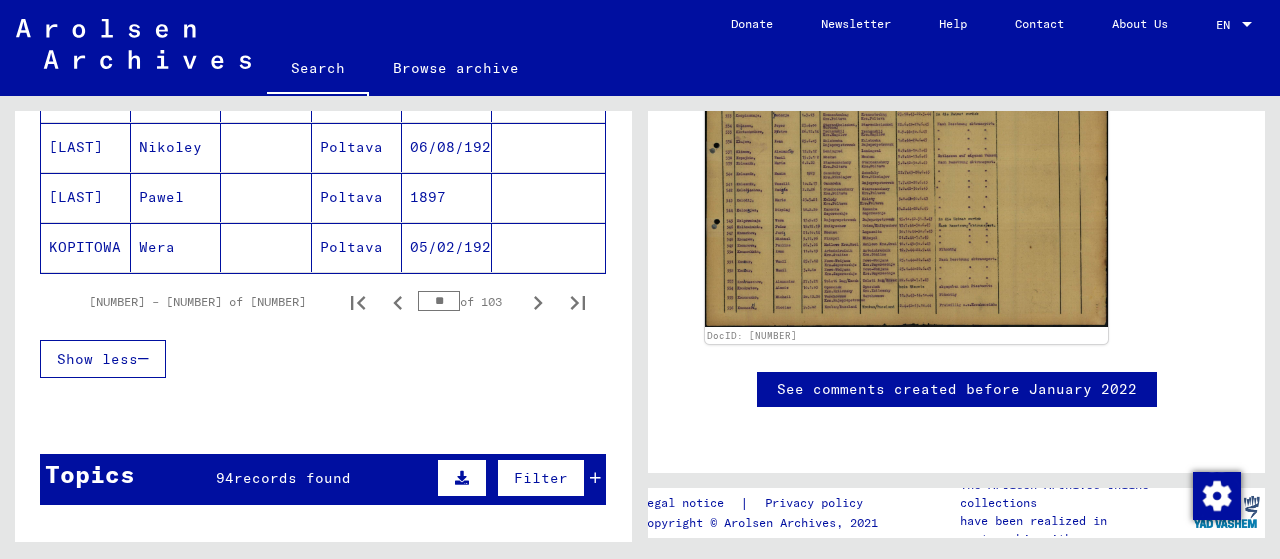 scroll, scrollTop: 1384, scrollLeft: 0, axis: vertical 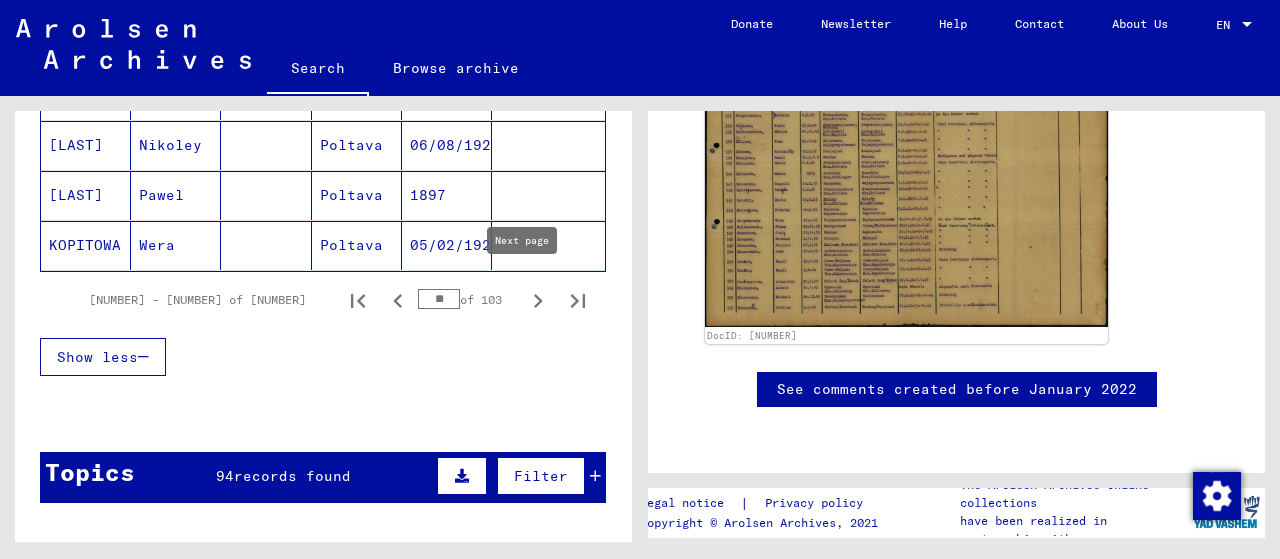 click 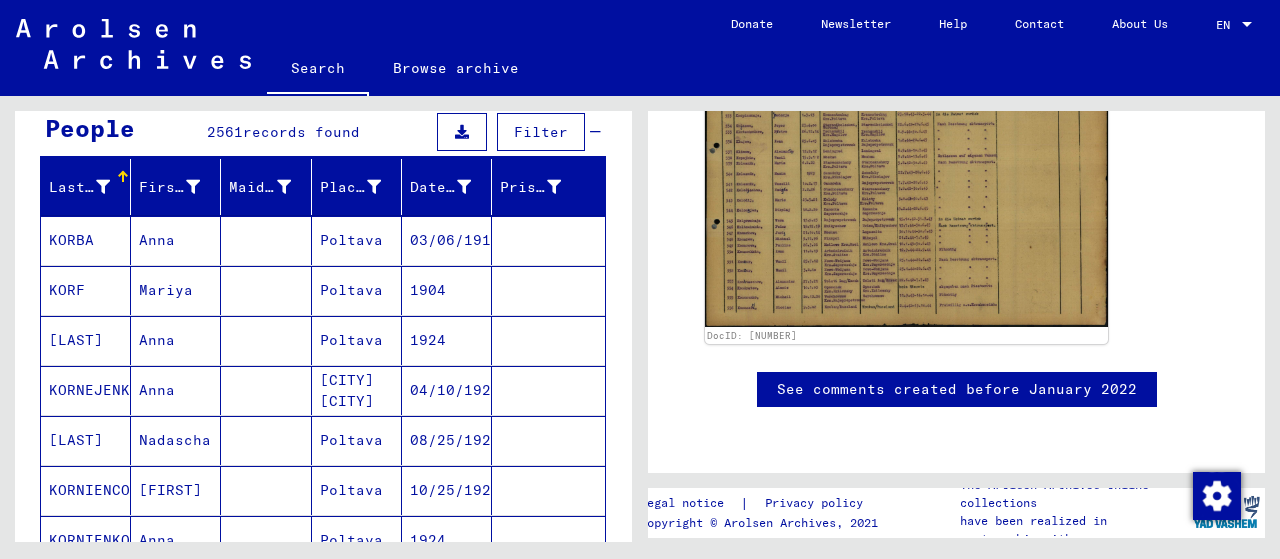 scroll, scrollTop: 0, scrollLeft: 0, axis: both 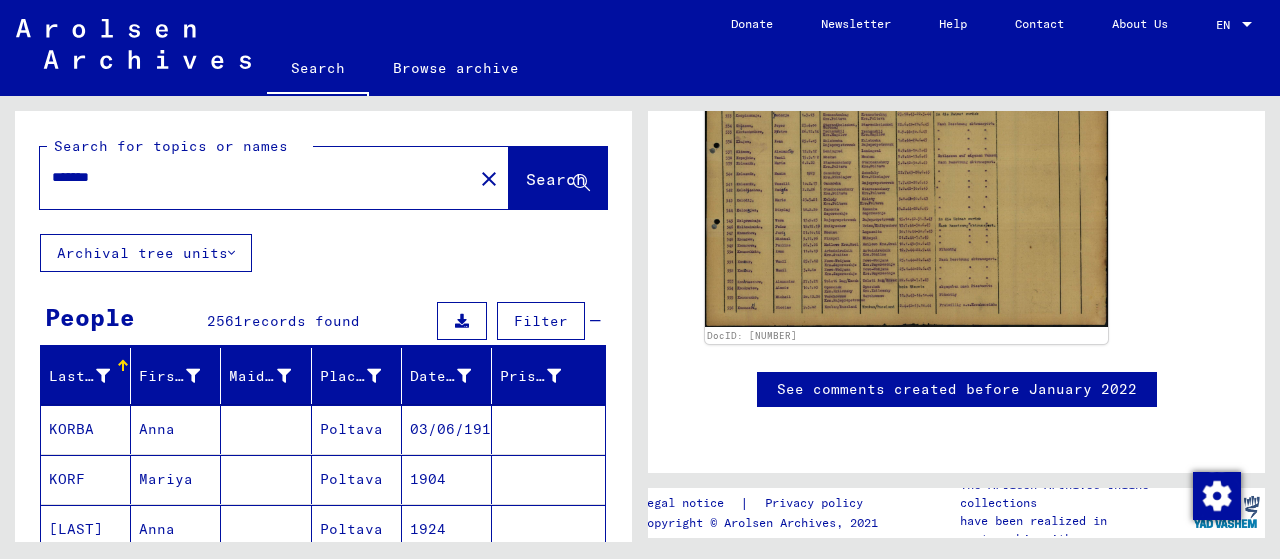 drag, startPoint x: 133, startPoint y: 176, endPoint x: 0, endPoint y: 183, distance: 133.18408 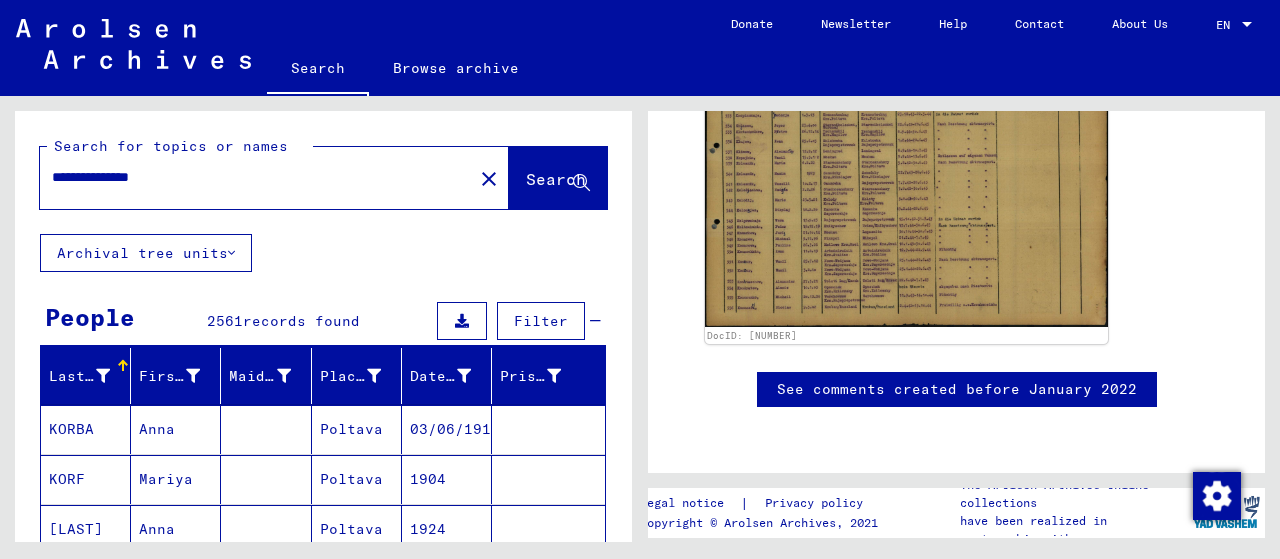 type on "**********" 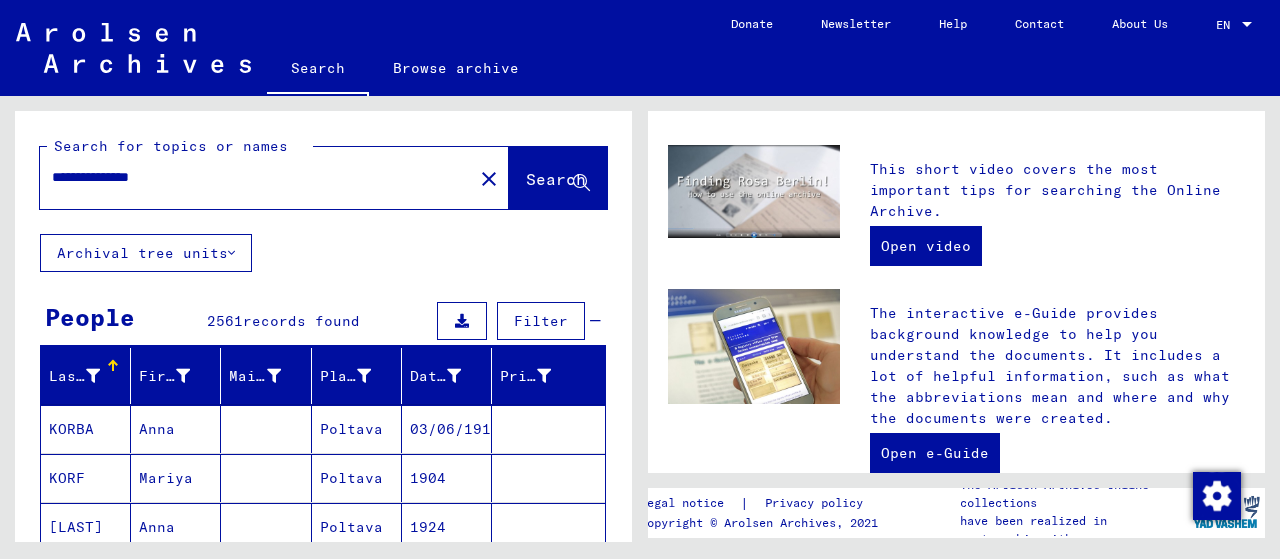 scroll, scrollTop: 0, scrollLeft: 0, axis: both 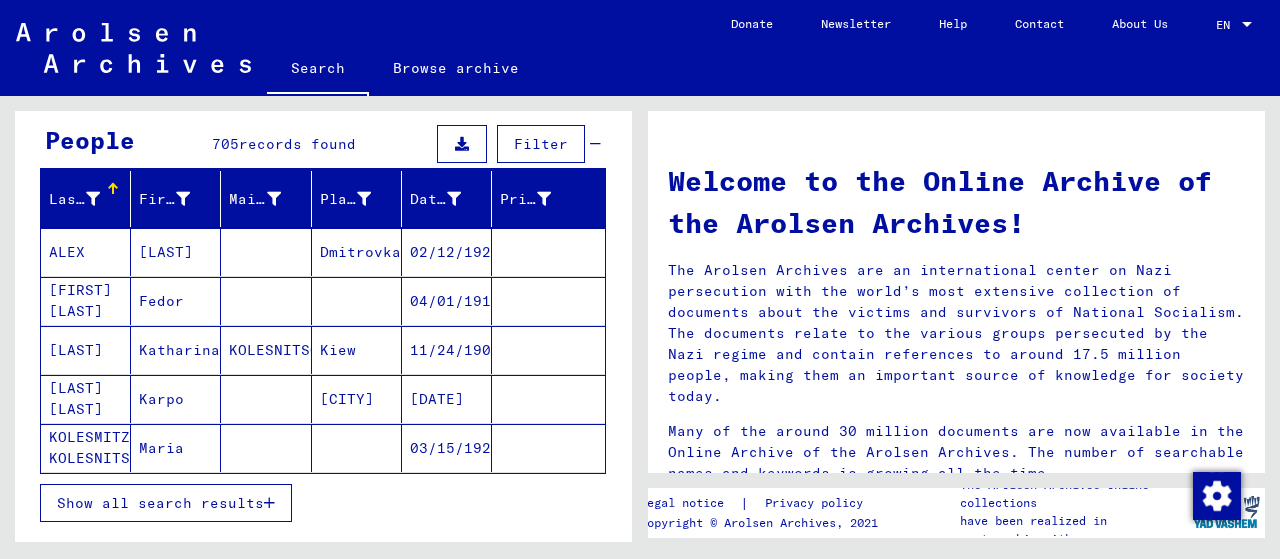 click on "Show all search results" at bounding box center [160, 503] 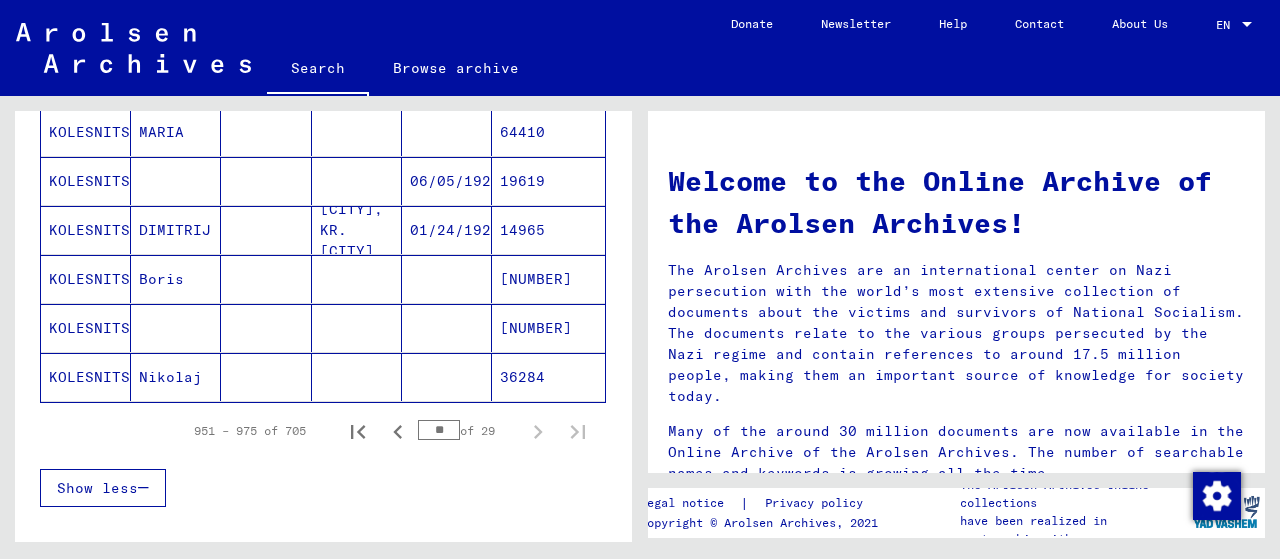 scroll, scrollTop: 1230, scrollLeft: 0, axis: vertical 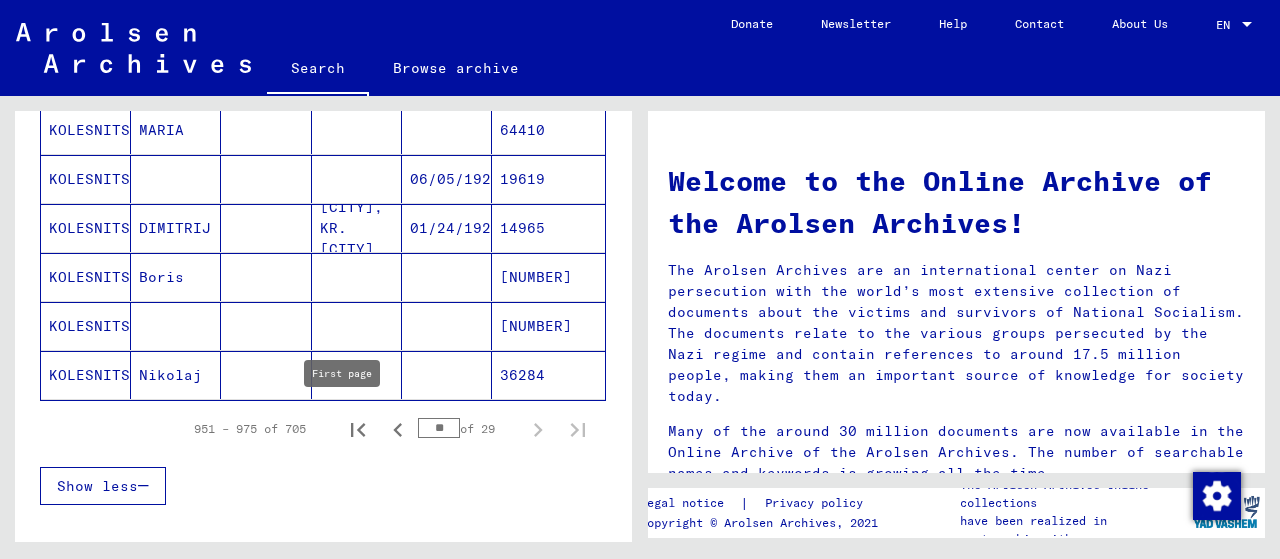 click 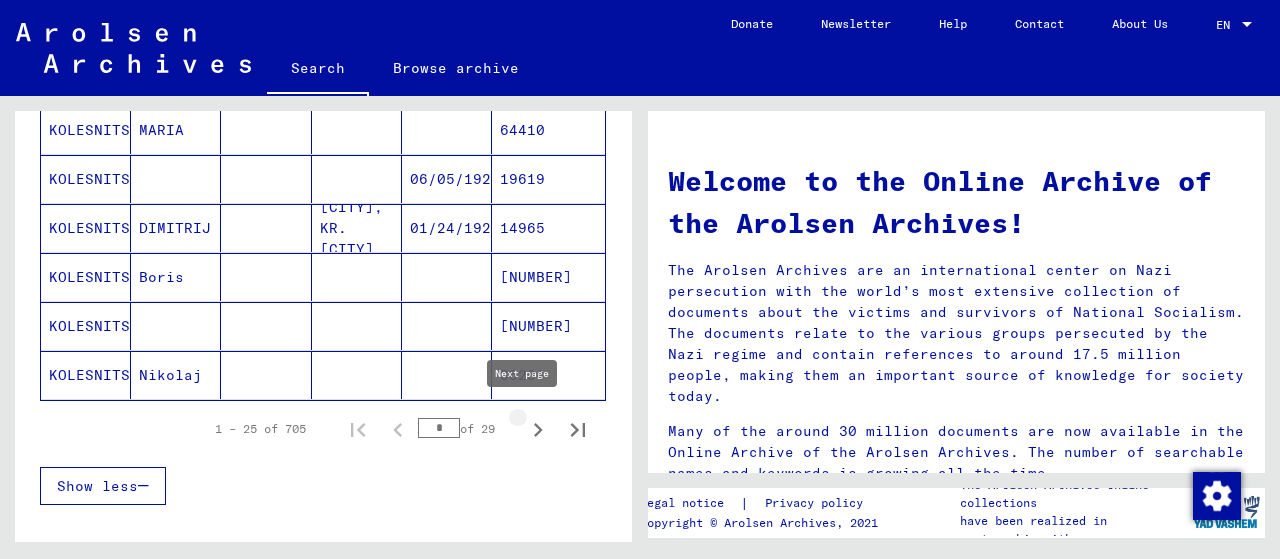 click 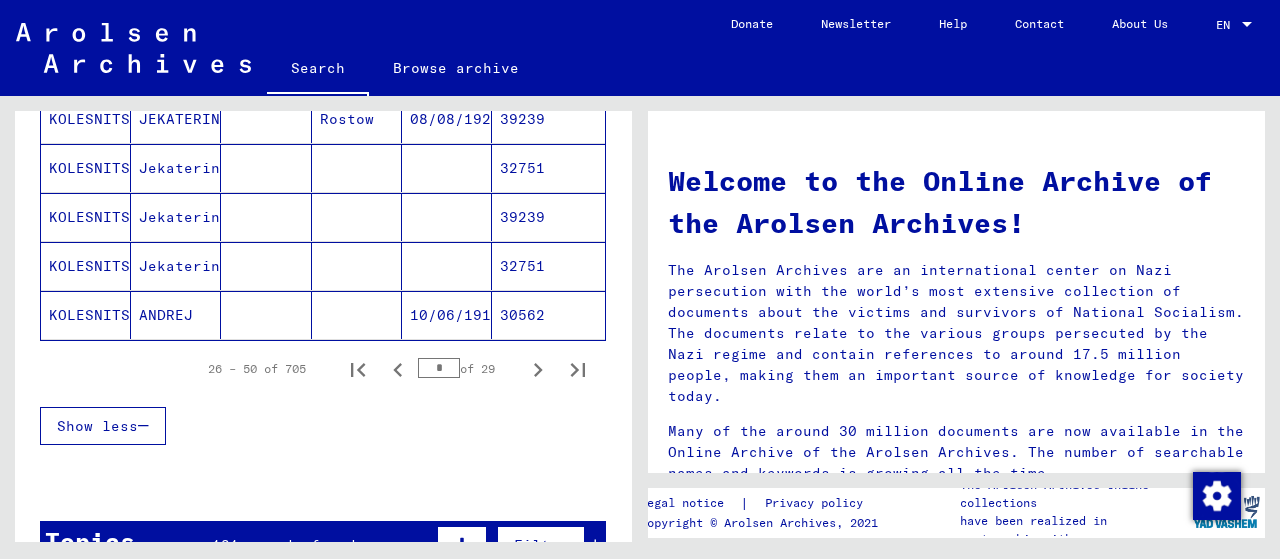 scroll, scrollTop: 1303, scrollLeft: 0, axis: vertical 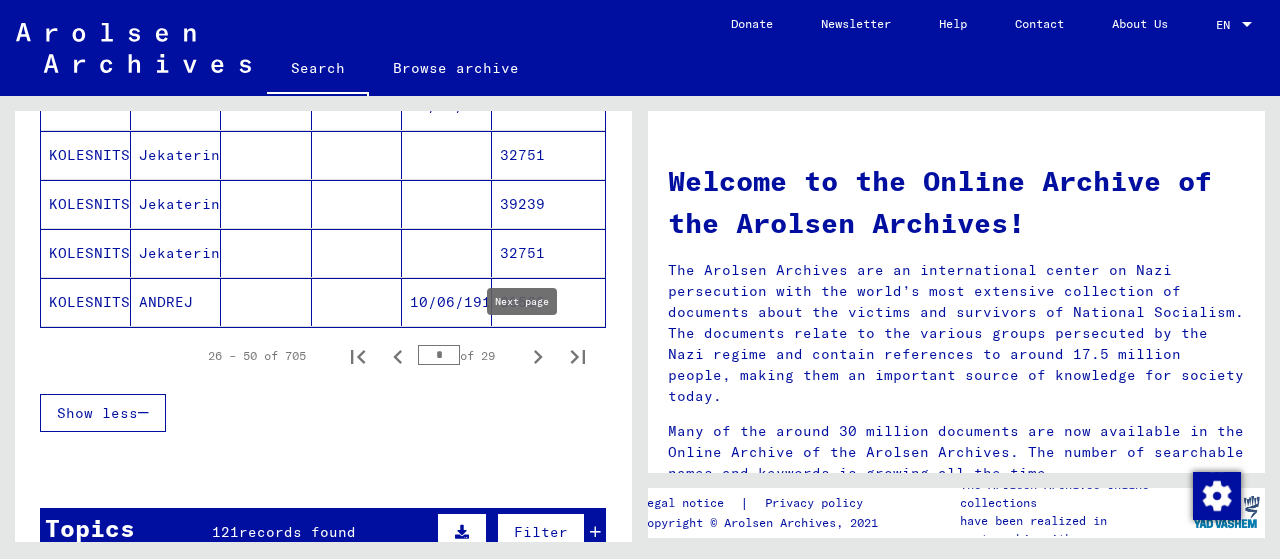click 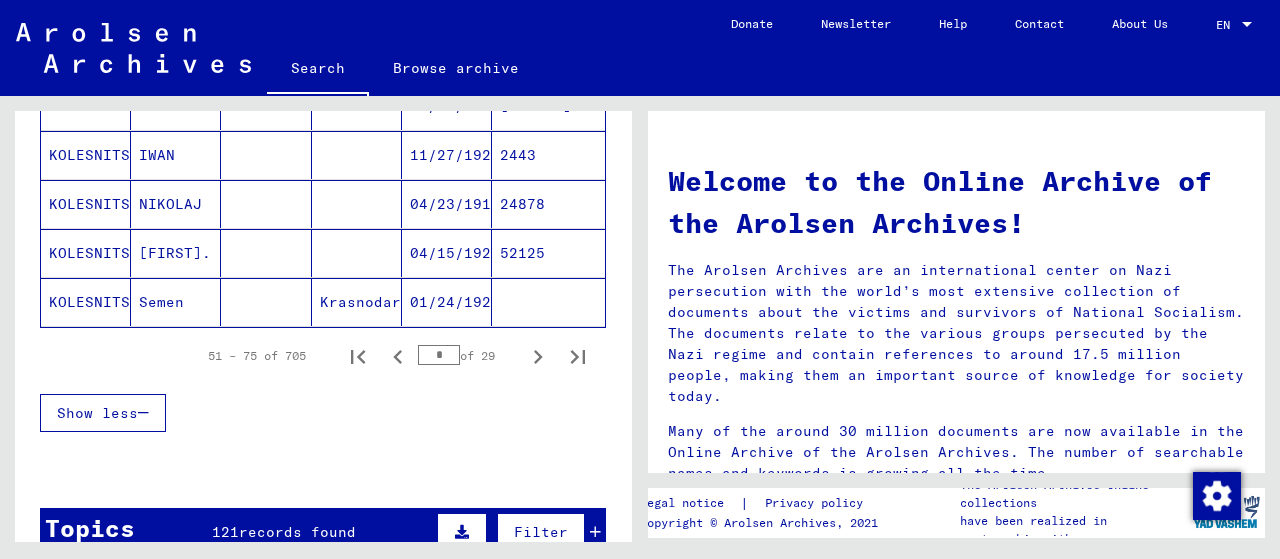click 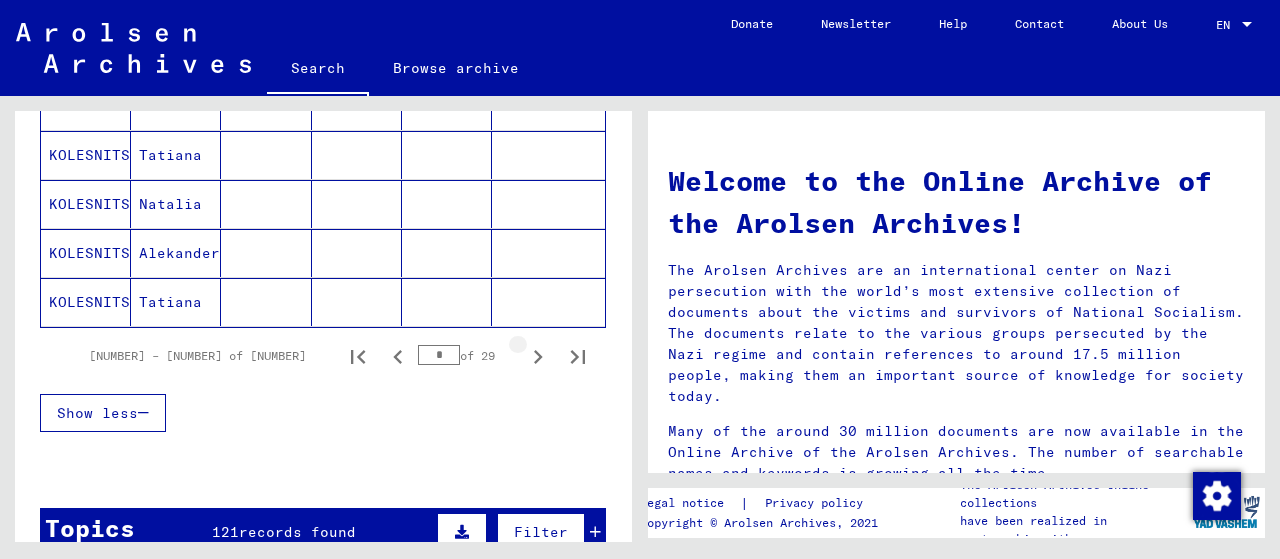 type on "*" 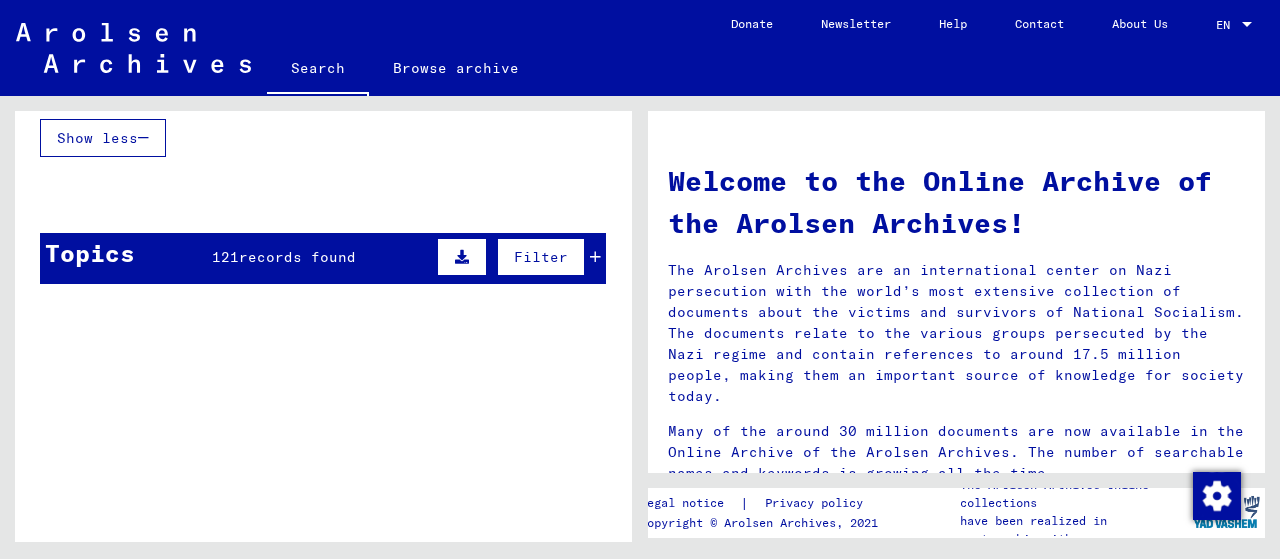 scroll, scrollTop: 1584, scrollLeft: 0, axis: vertical 